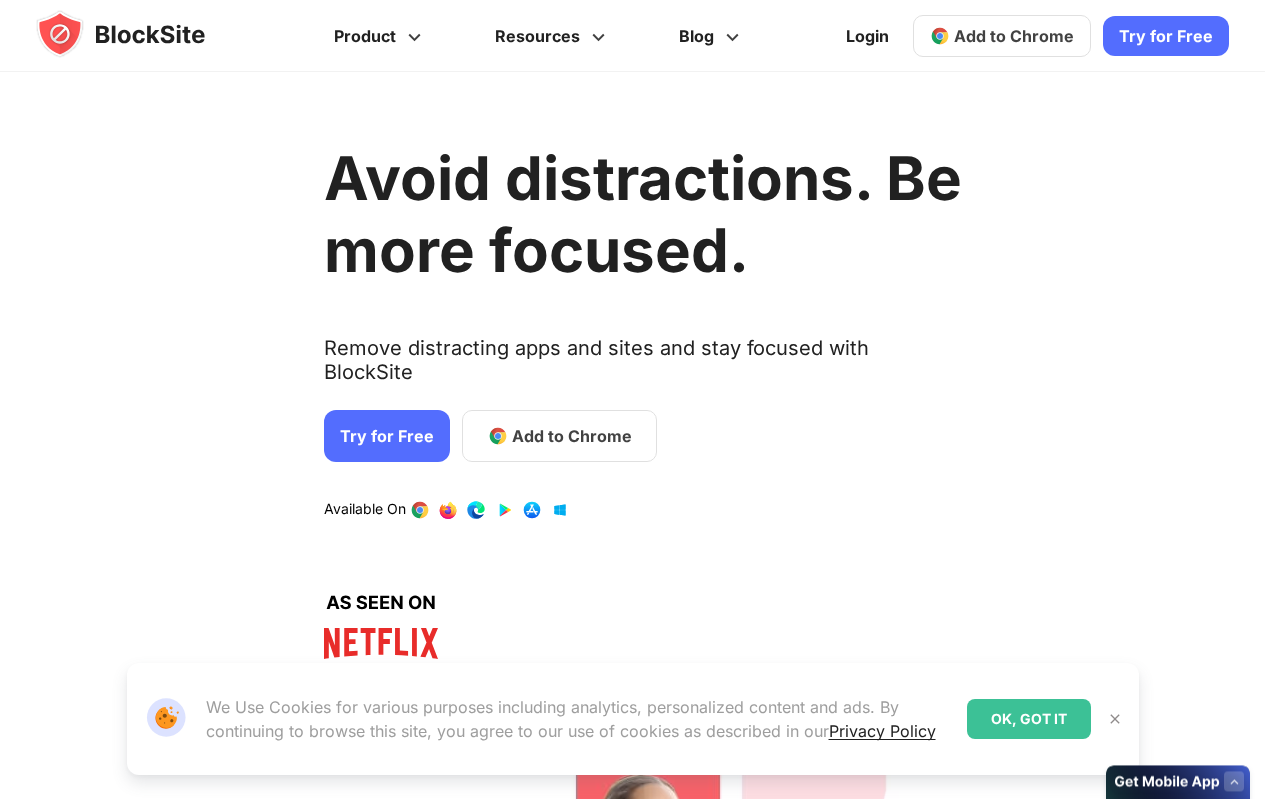 scroll, scrollTop: 0, scrollLeft: 0, axis: both 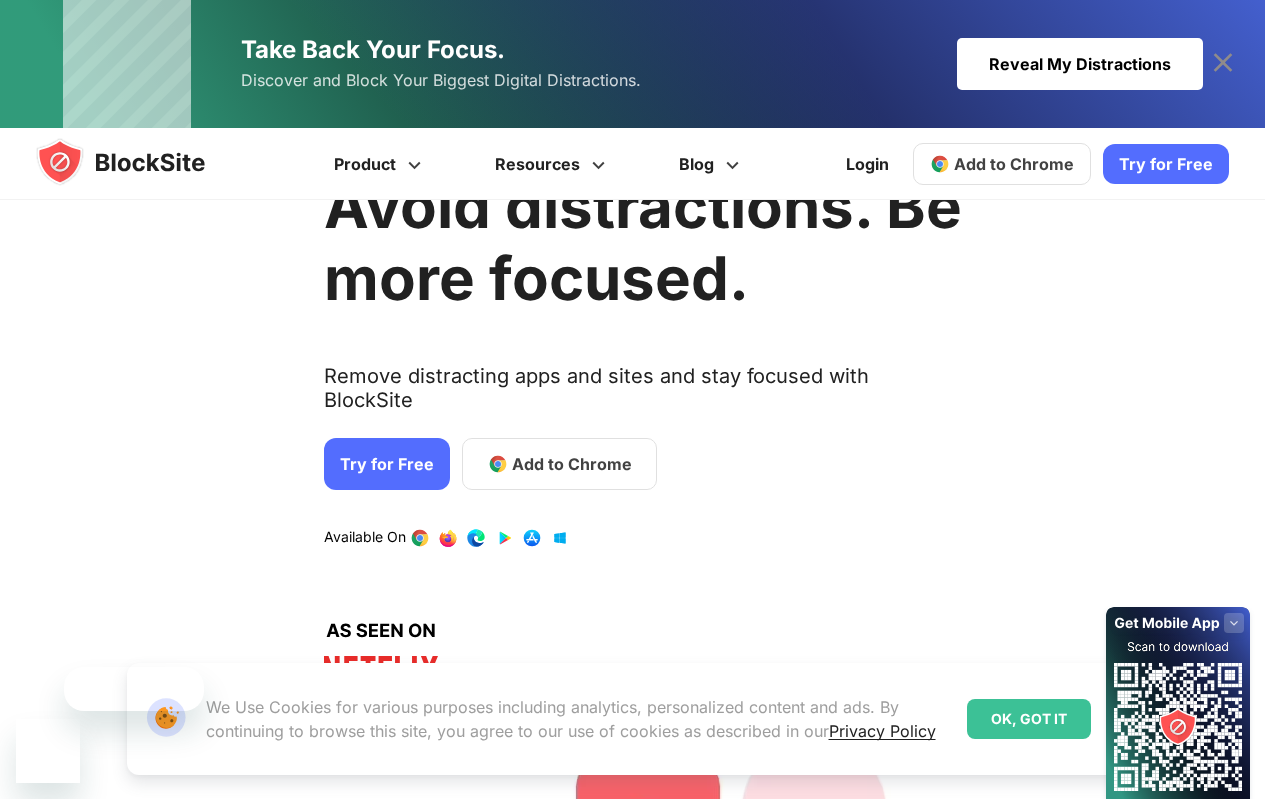 click on "Add to Chrome" at bounding box center [559, 464] 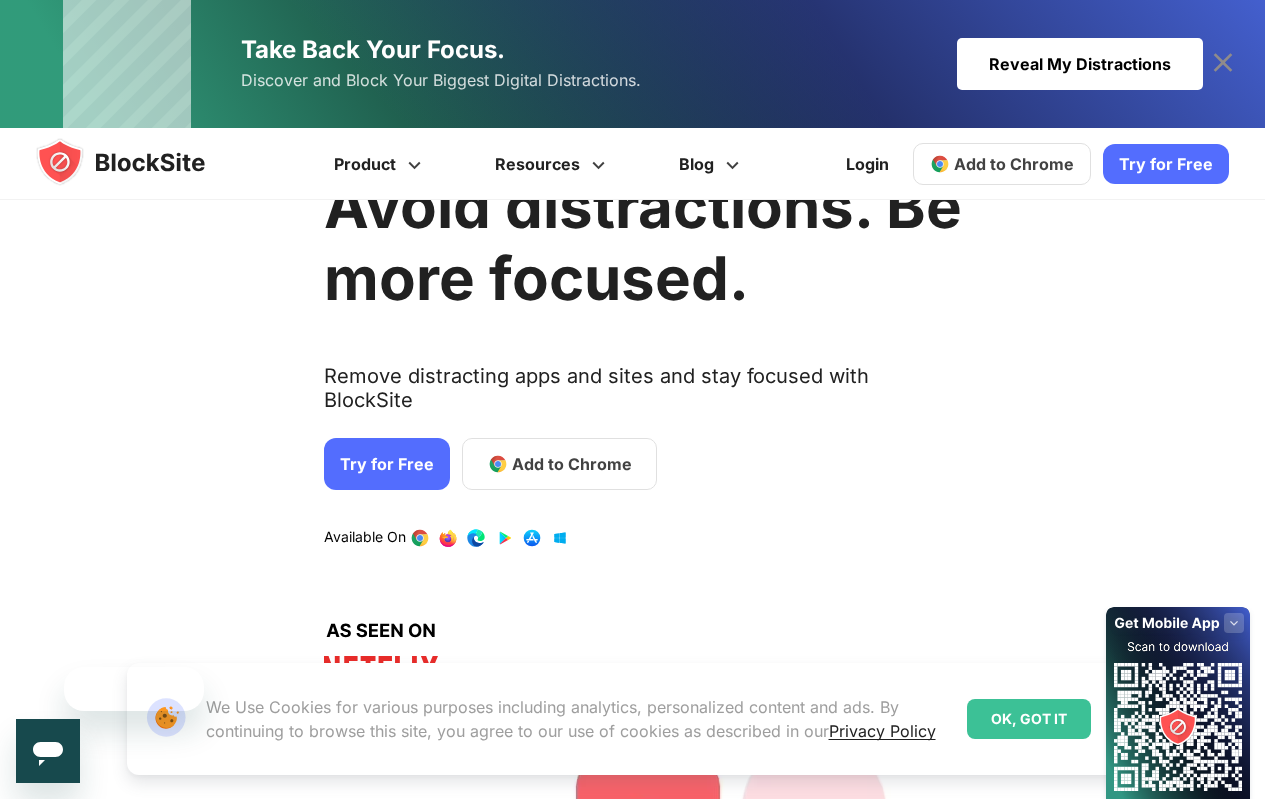 scroll, scrollTop: 0, scrollLeft: 0, axis: both 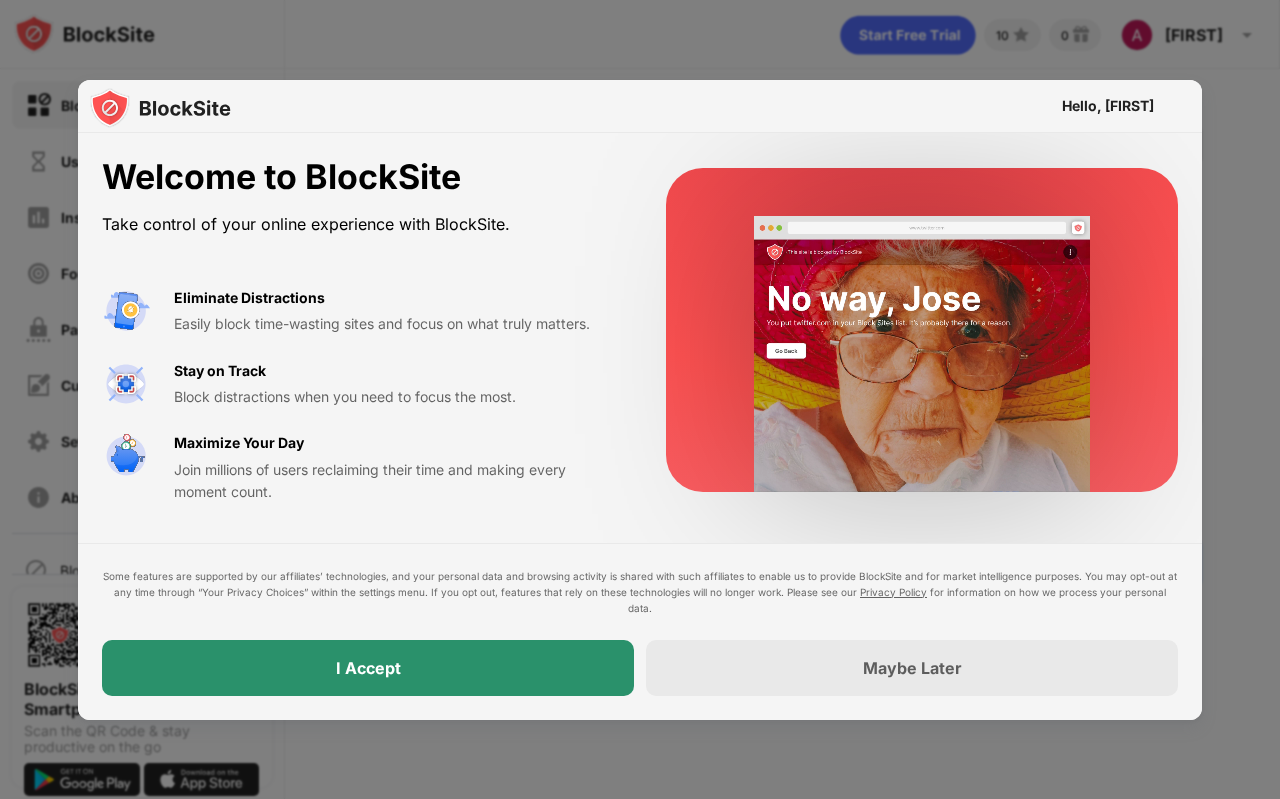click on "I Accept" at bounding box center (368, 668) 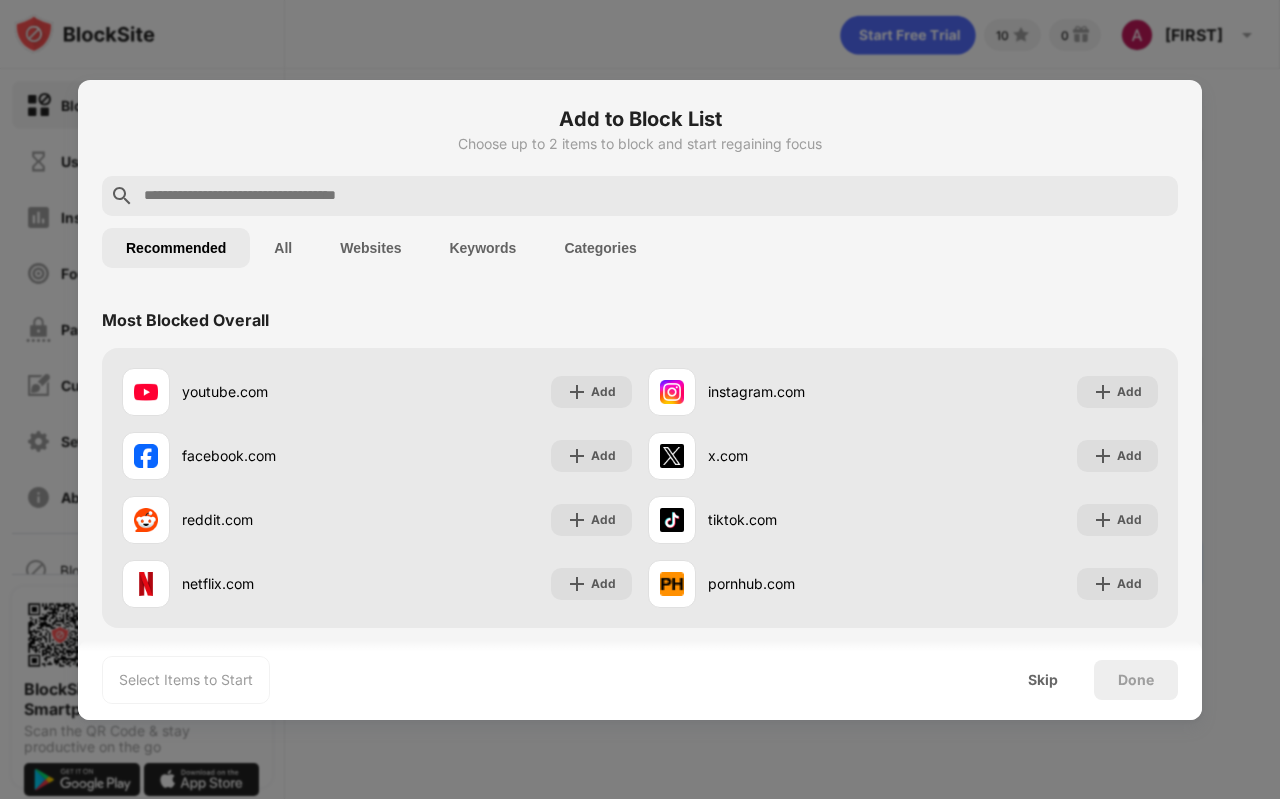 click at bounding box center [656, 196] 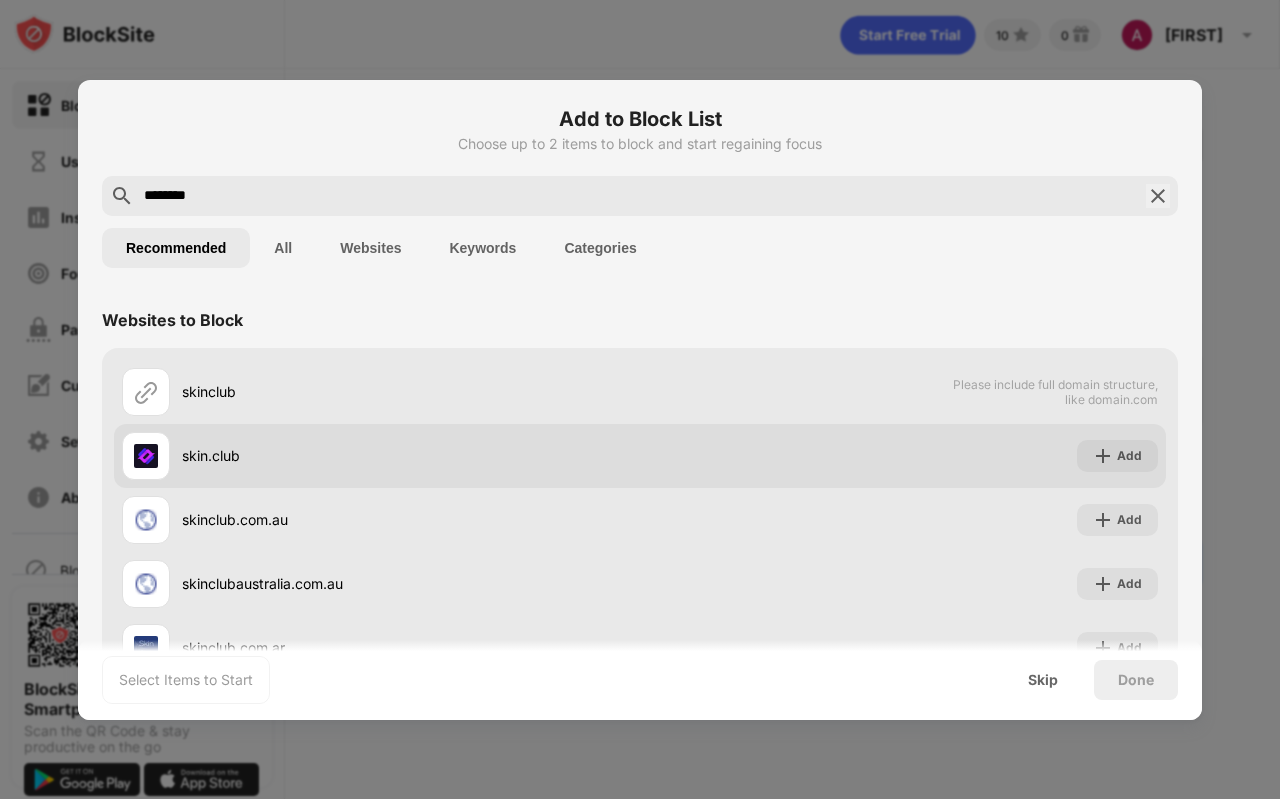 type on "********" 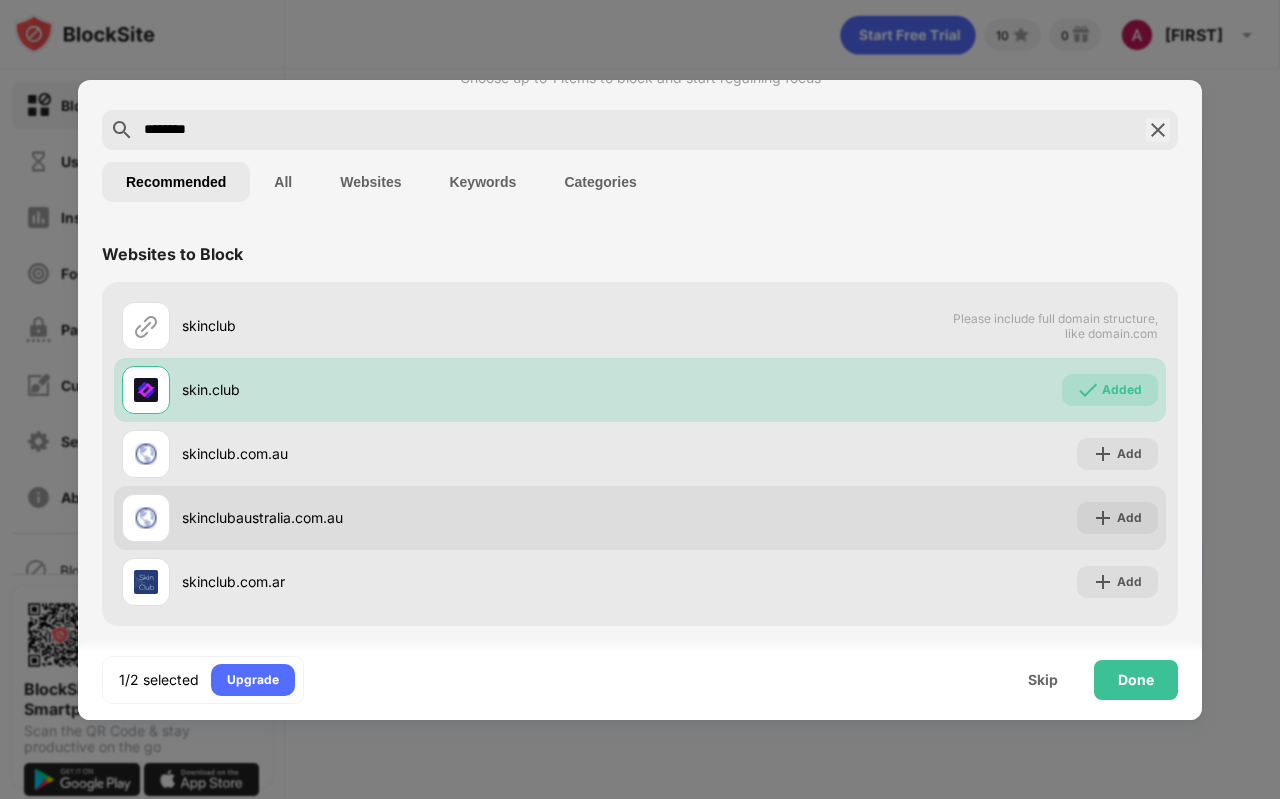 scroll, scrollTop: 72, scrollLeft: 0, axis: vertical 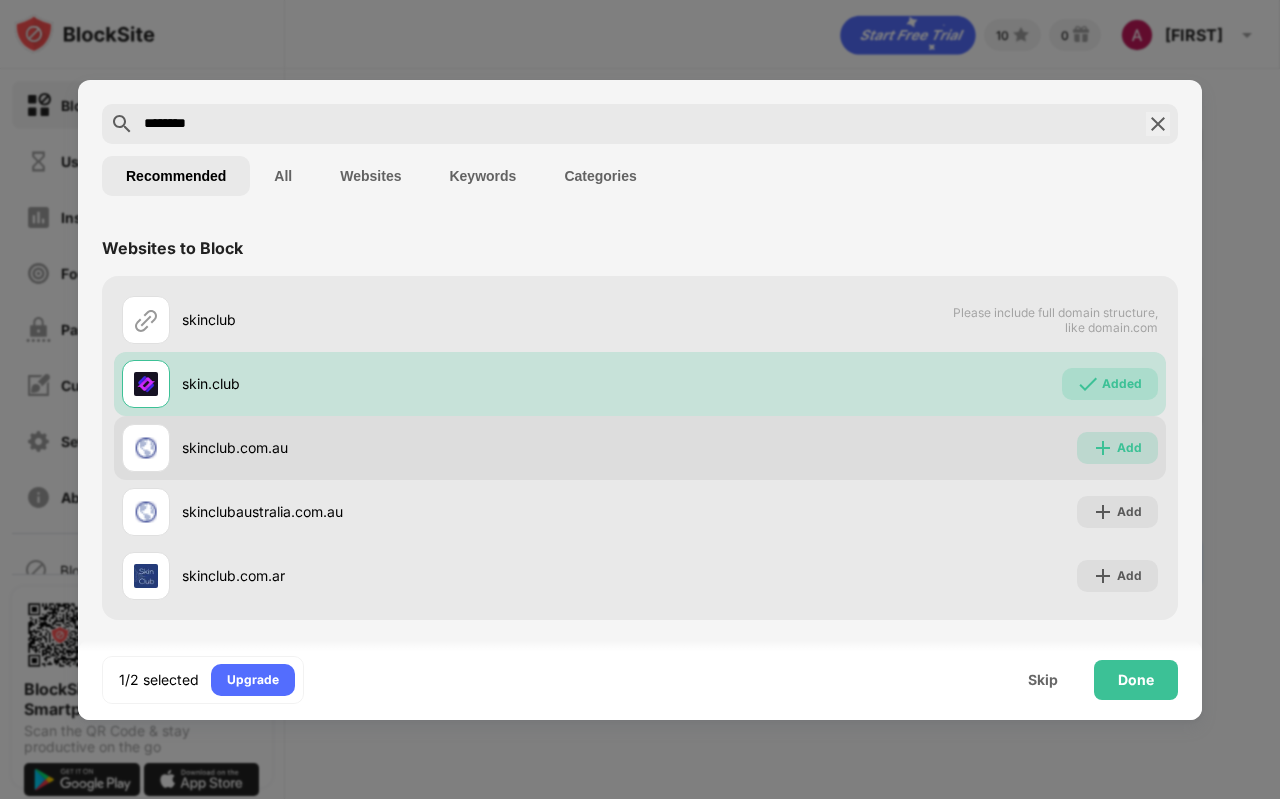 click on "Add" at bounding box center [1129, 448] 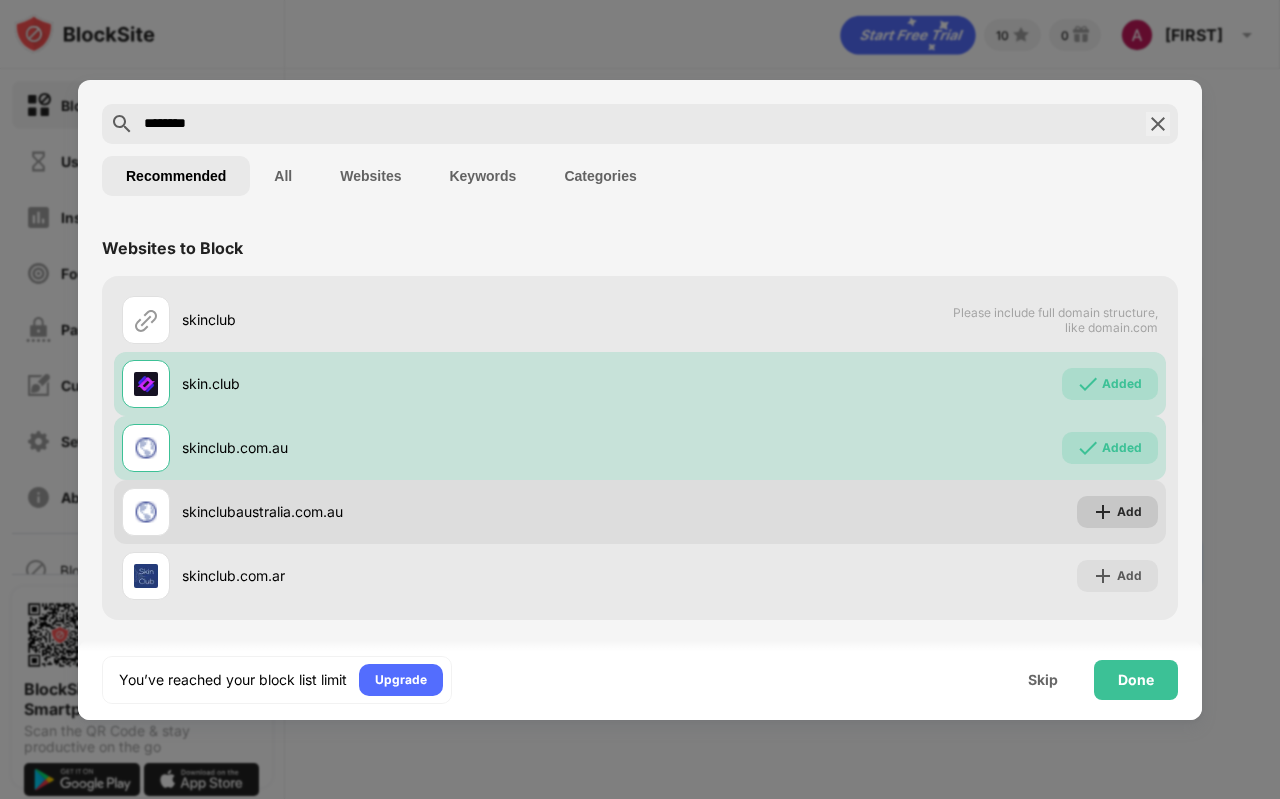 click on "Add" at bounding box center (1117, 512) 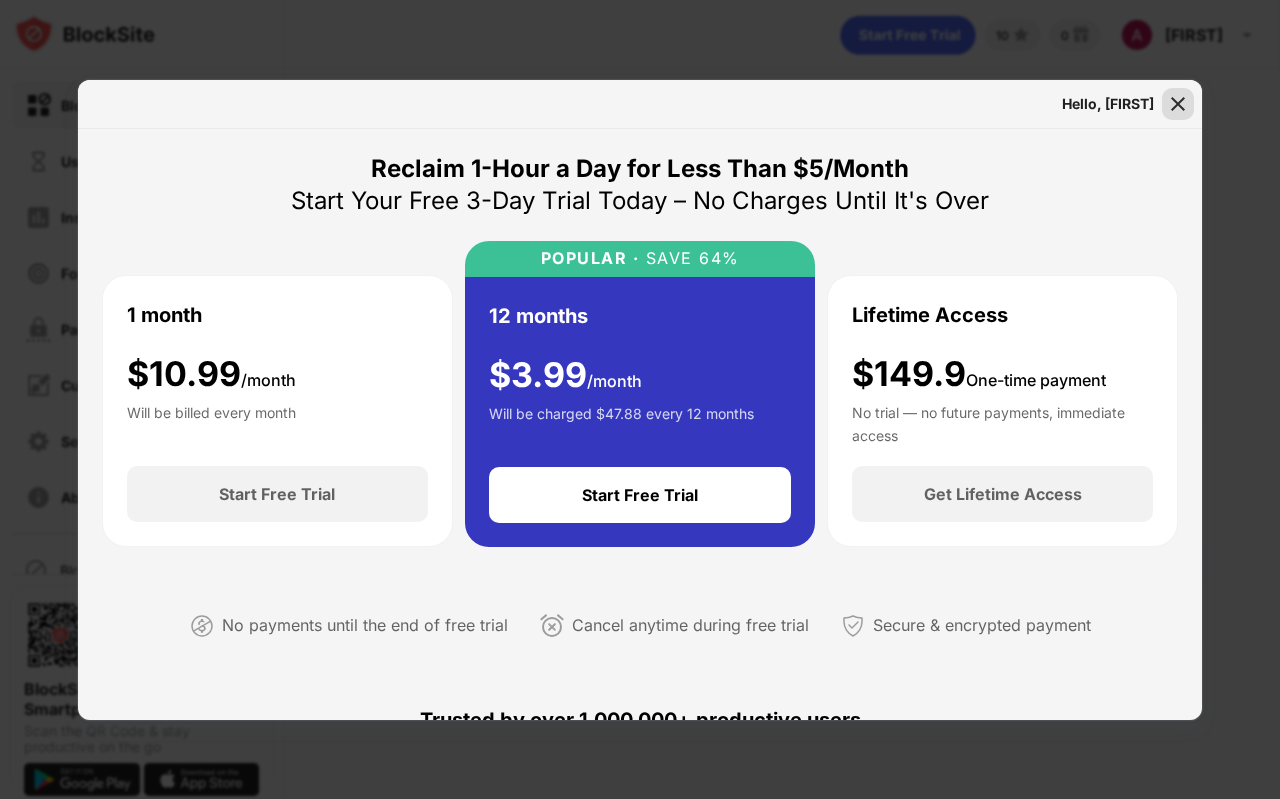 click at bounding box center (1178, 104) 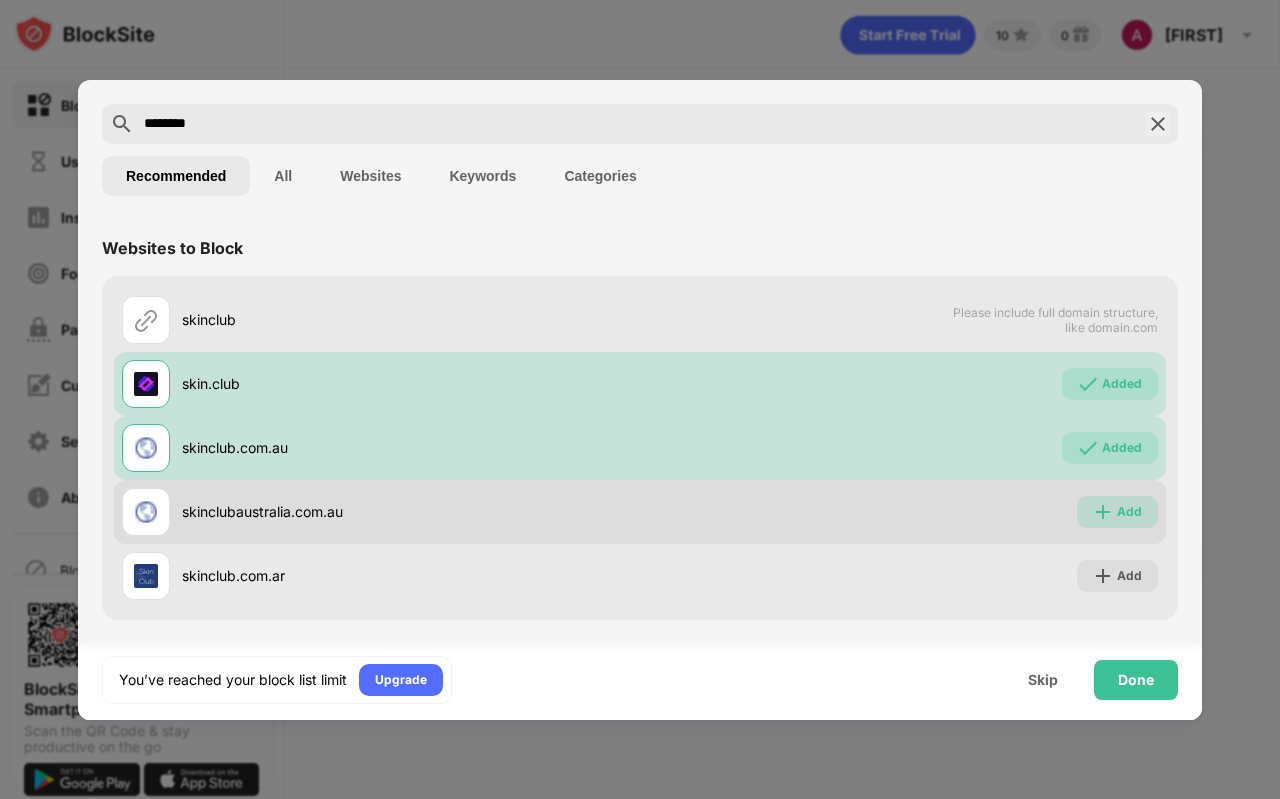 click at bounding box center (1103, 512) 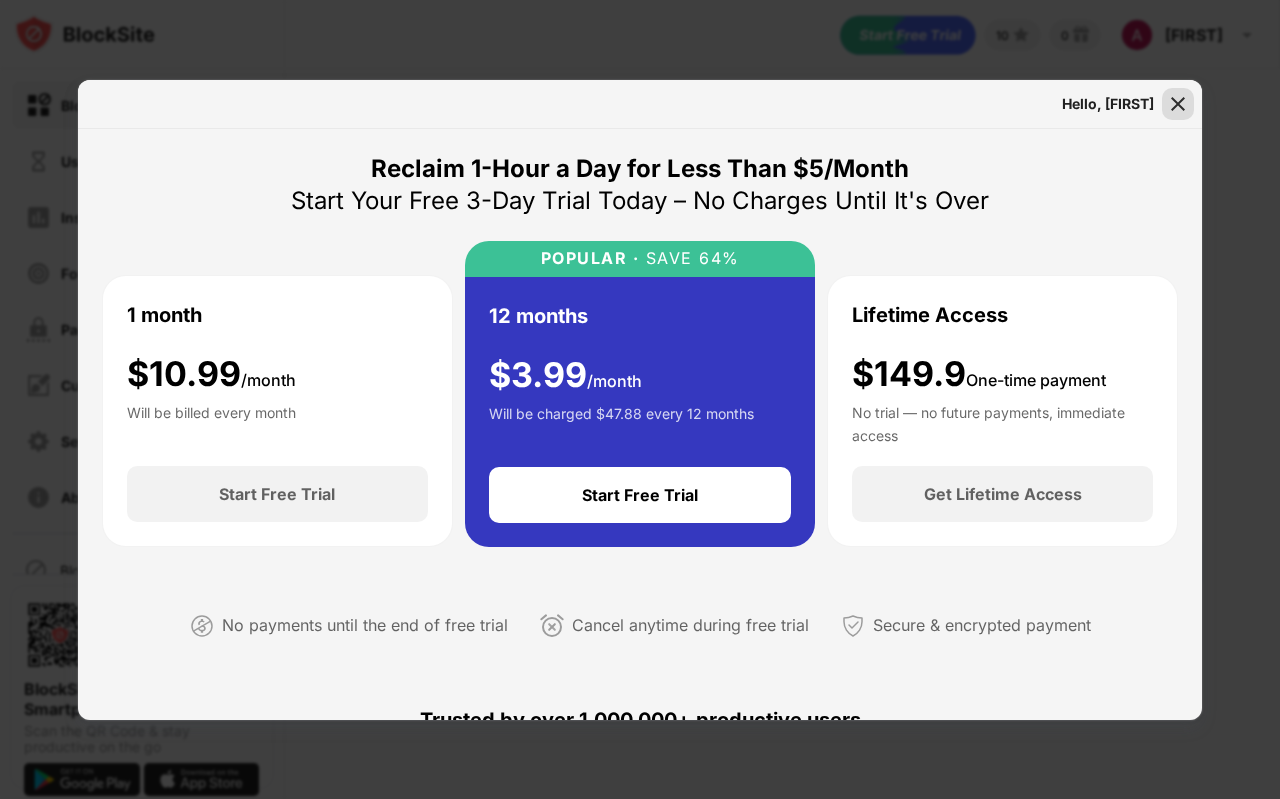 click at bounding box center (1178, 104) 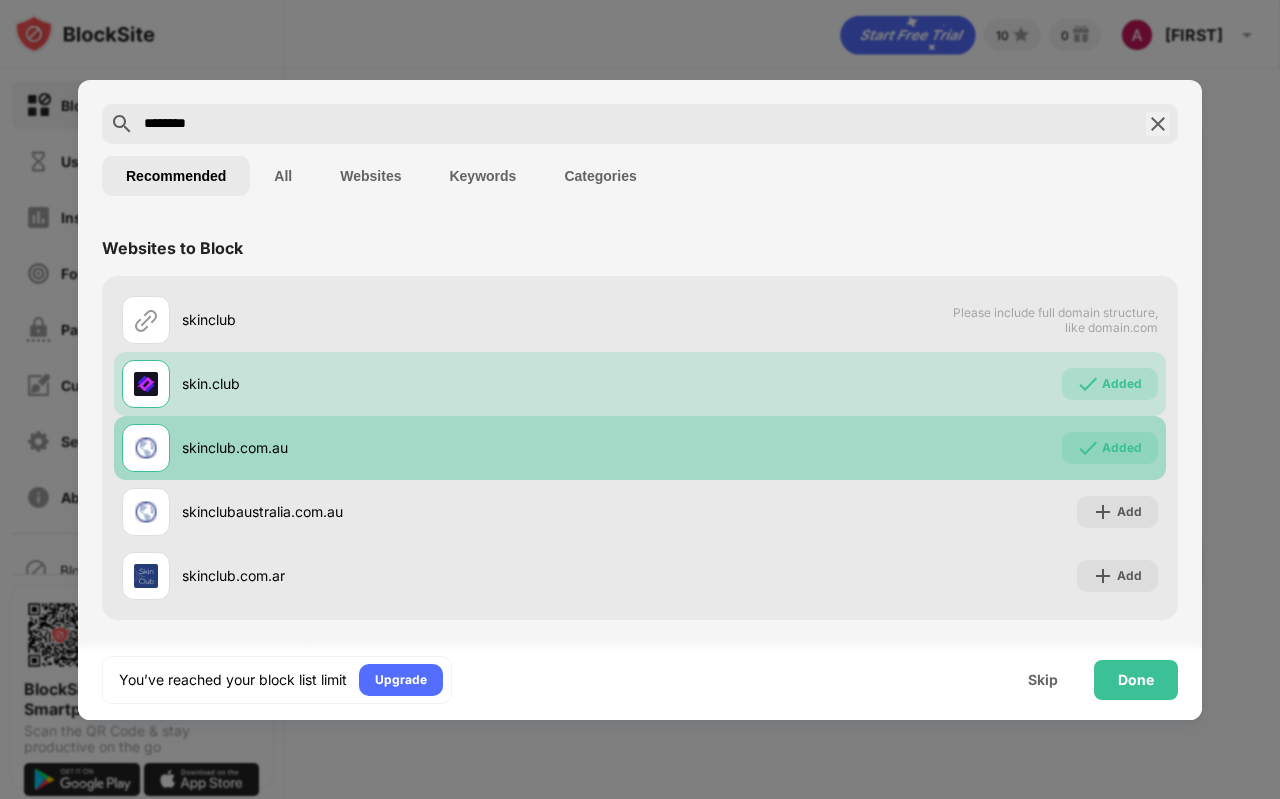 click on "Added" at bounding box center (1110, 448) 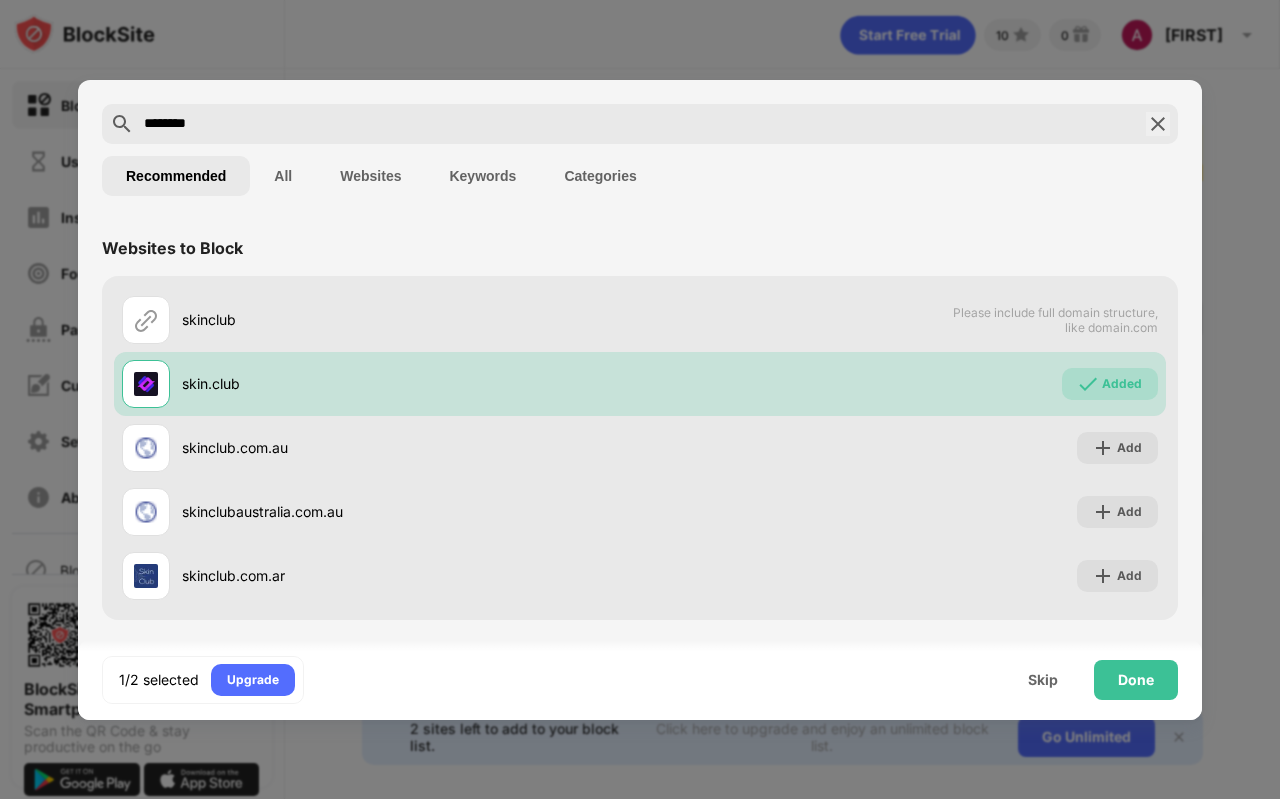 scroll, scrollTop: 0, scrollLeft: 0, axis: both 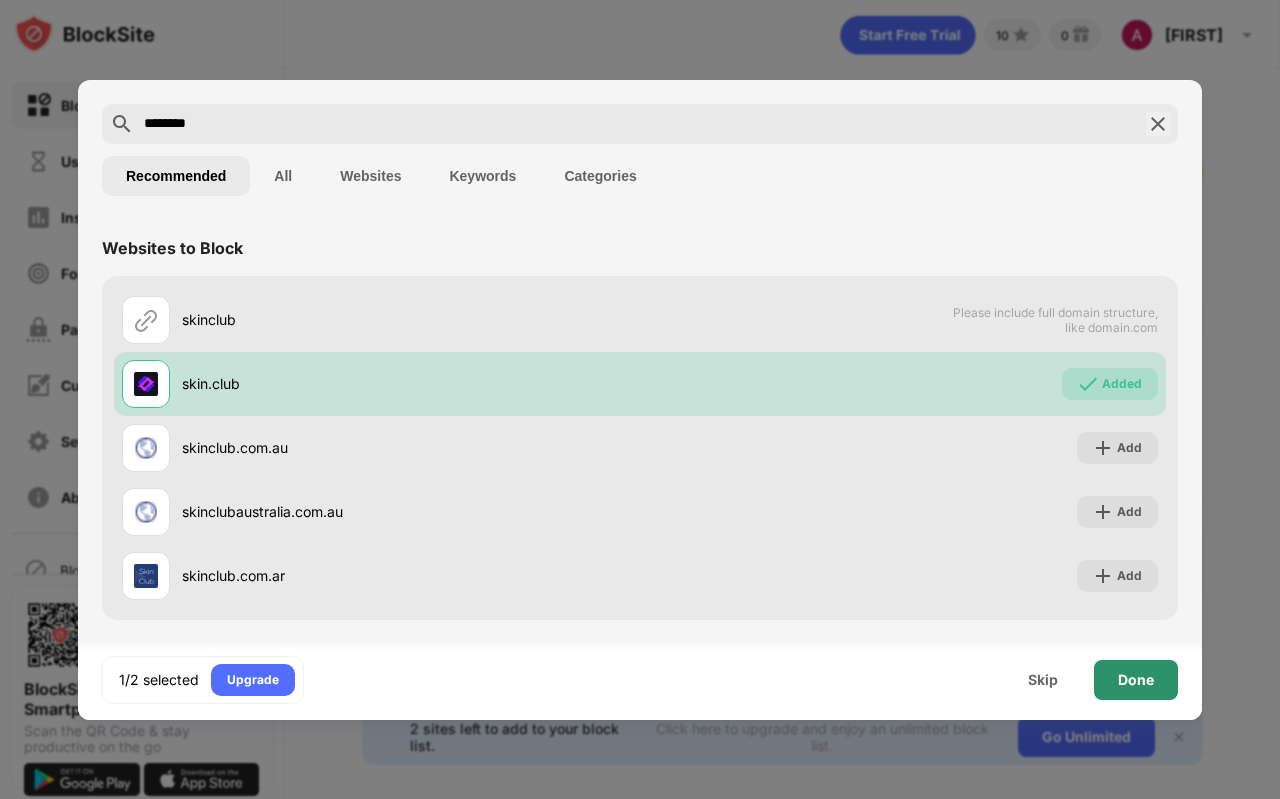 click on "Done" at bounding box center [1136, 680] 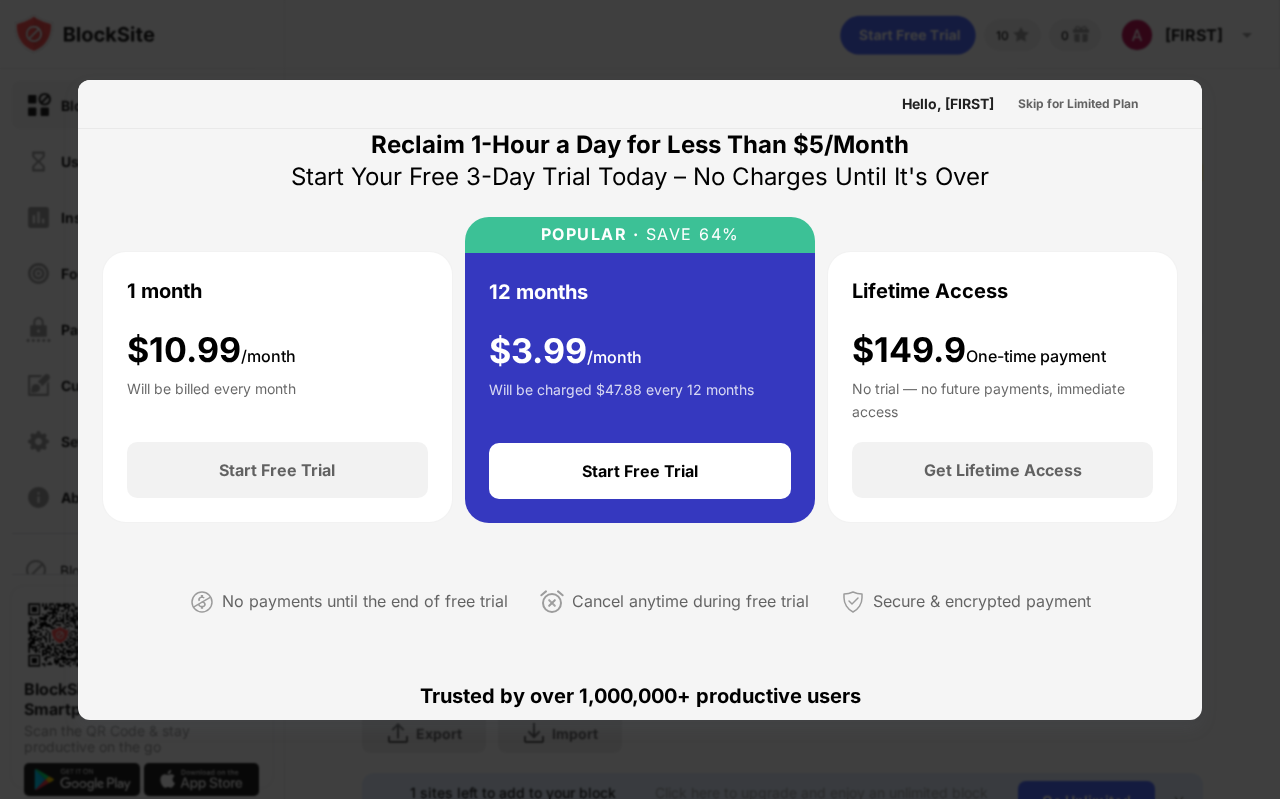 scroll, scrollTop: 0, scrollLeft: 0, axis: both 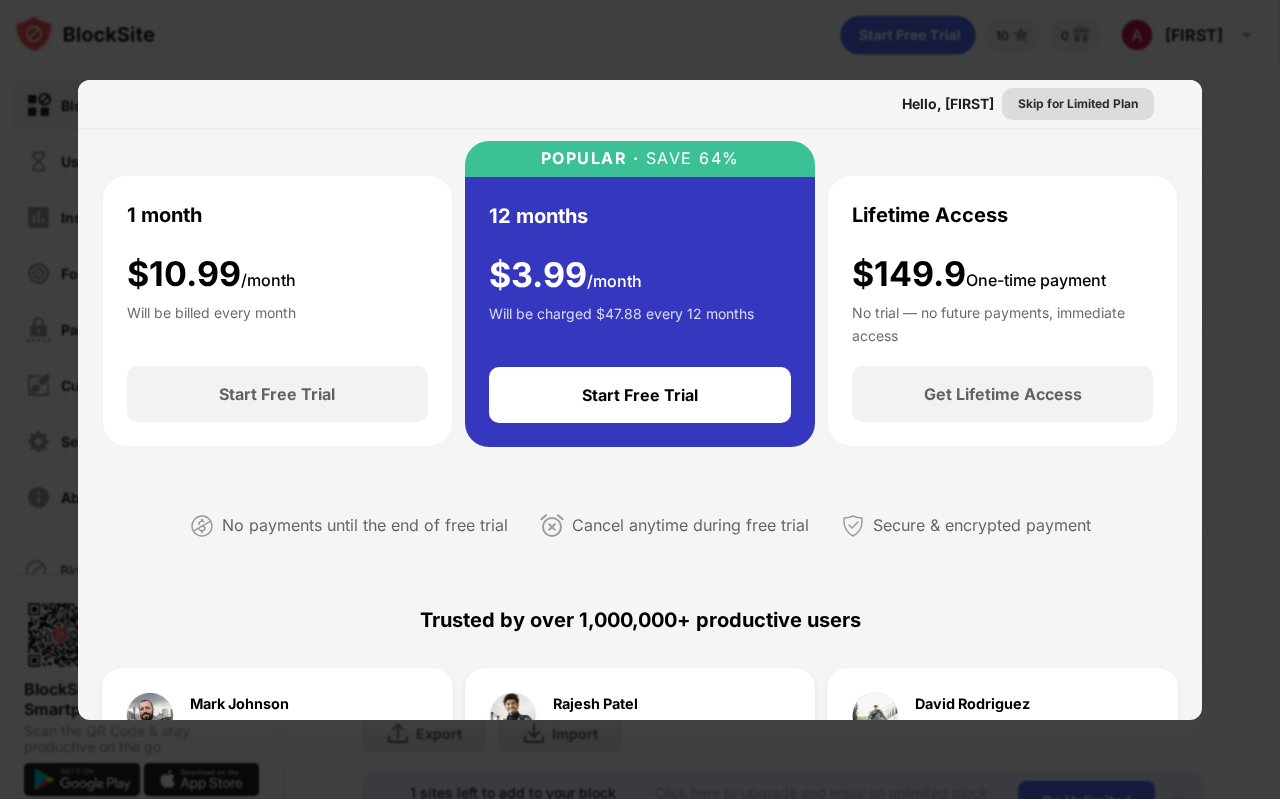 click on "Skip for Limited Plan" at bounding box center (1078, 104) 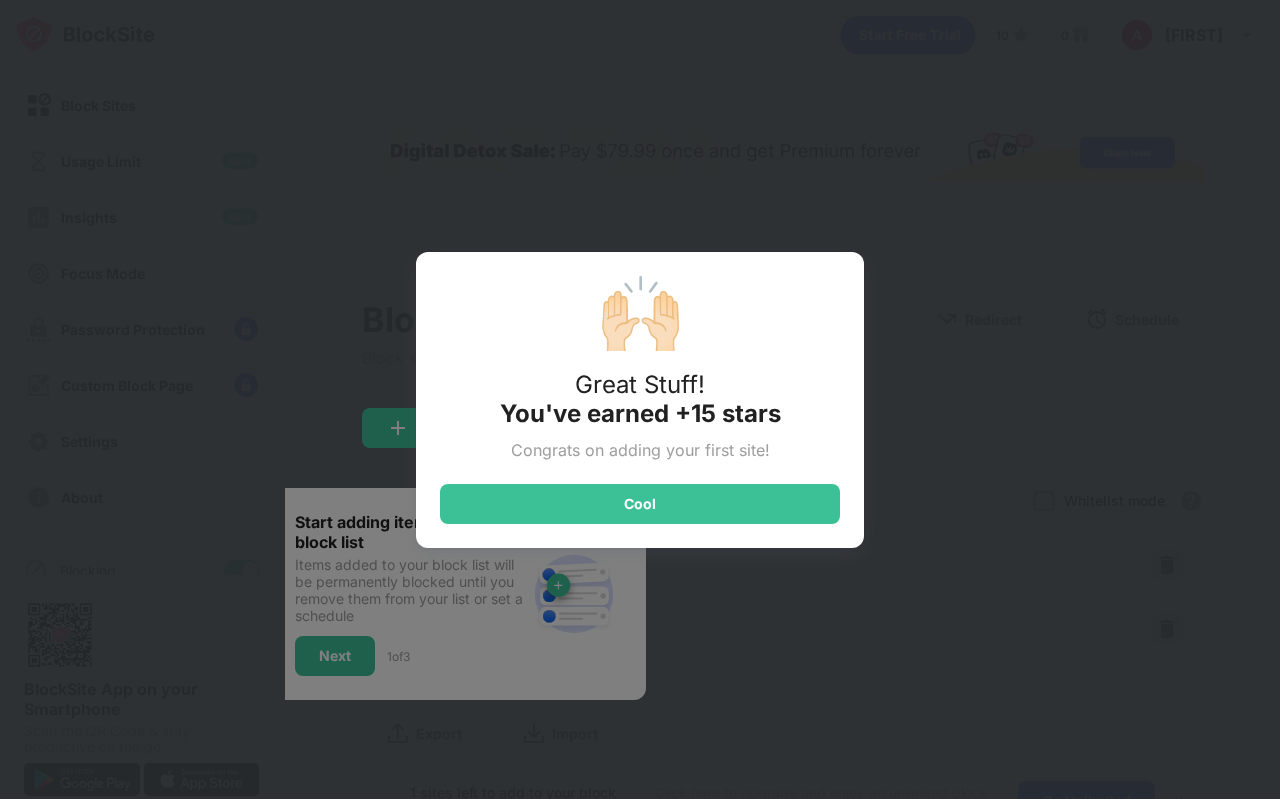 scroll, scrollTop: 0, scrollLeft: 0, axis: both 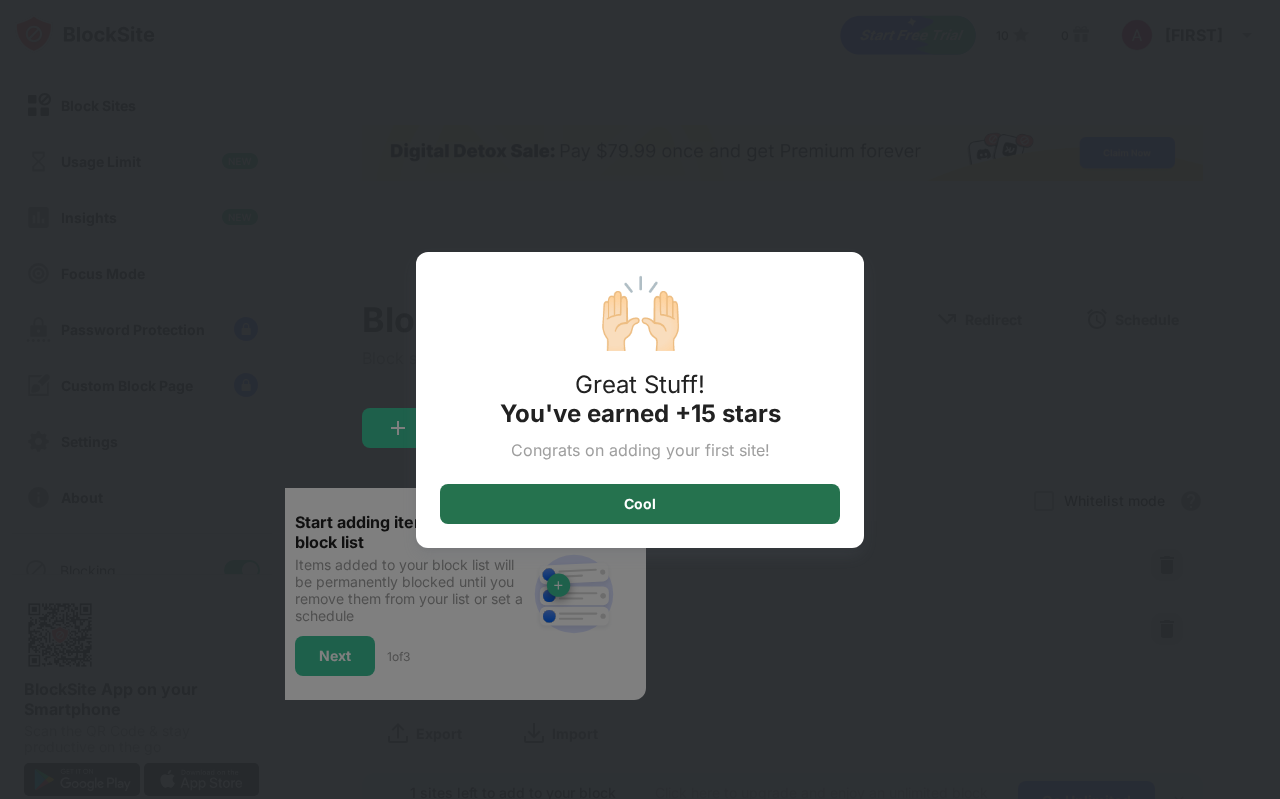 click on "Cool" at bounding box center [640, 504] 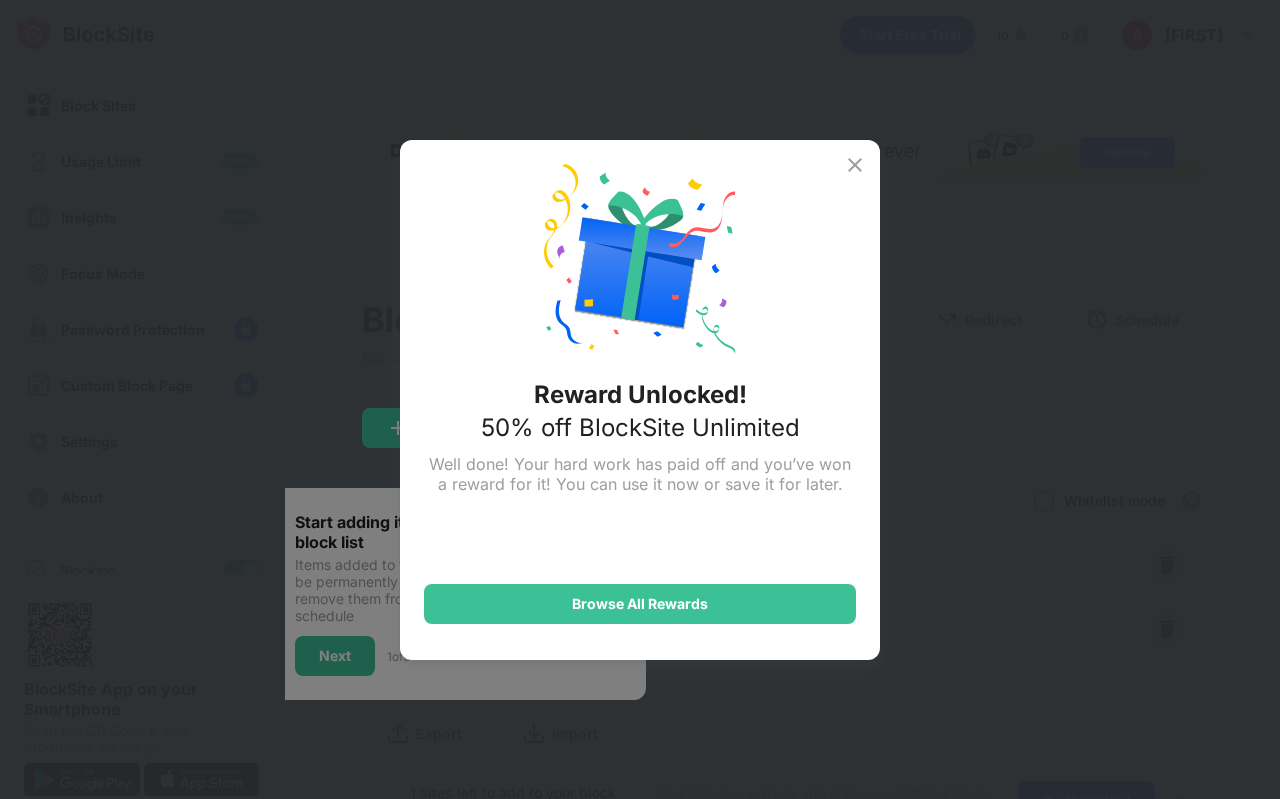 scroll, scrollTop: 0, scrollLeft: 0, axis: both 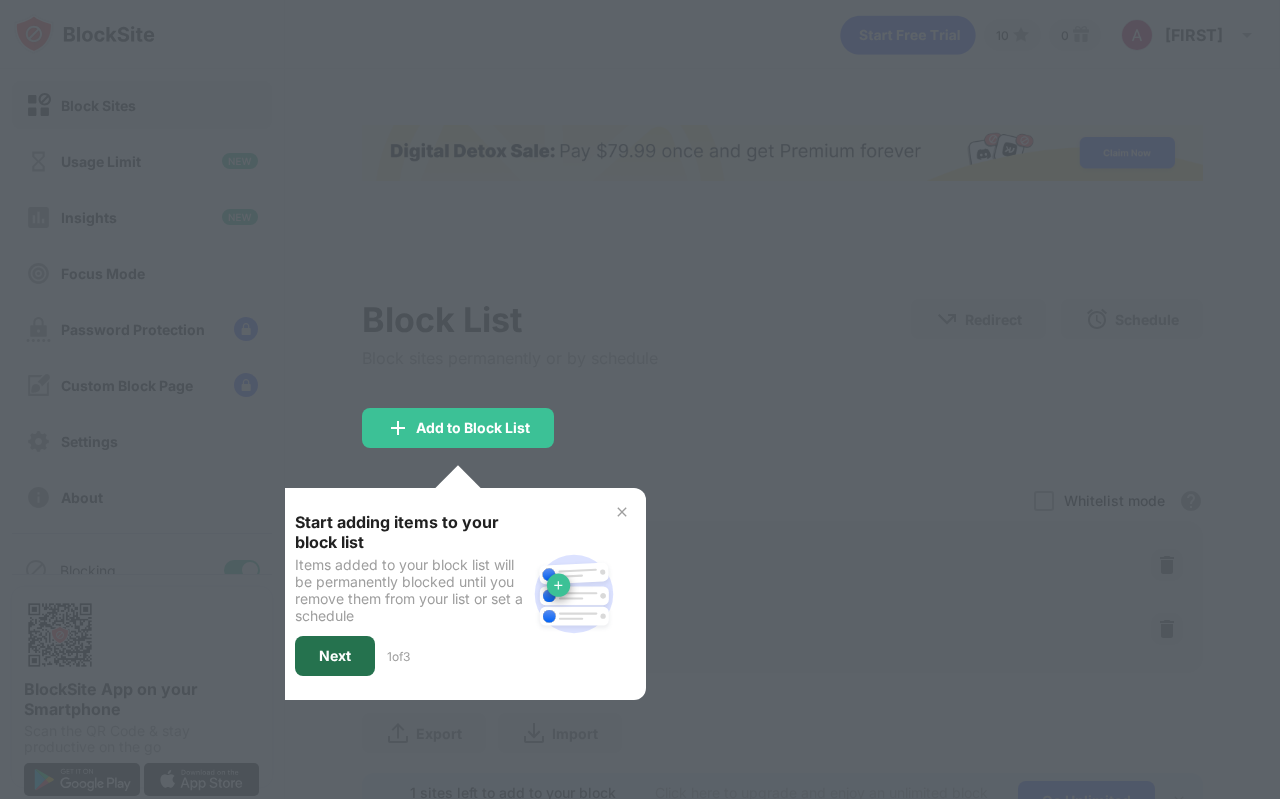 click on "Next" at bounding box center (335, 656) 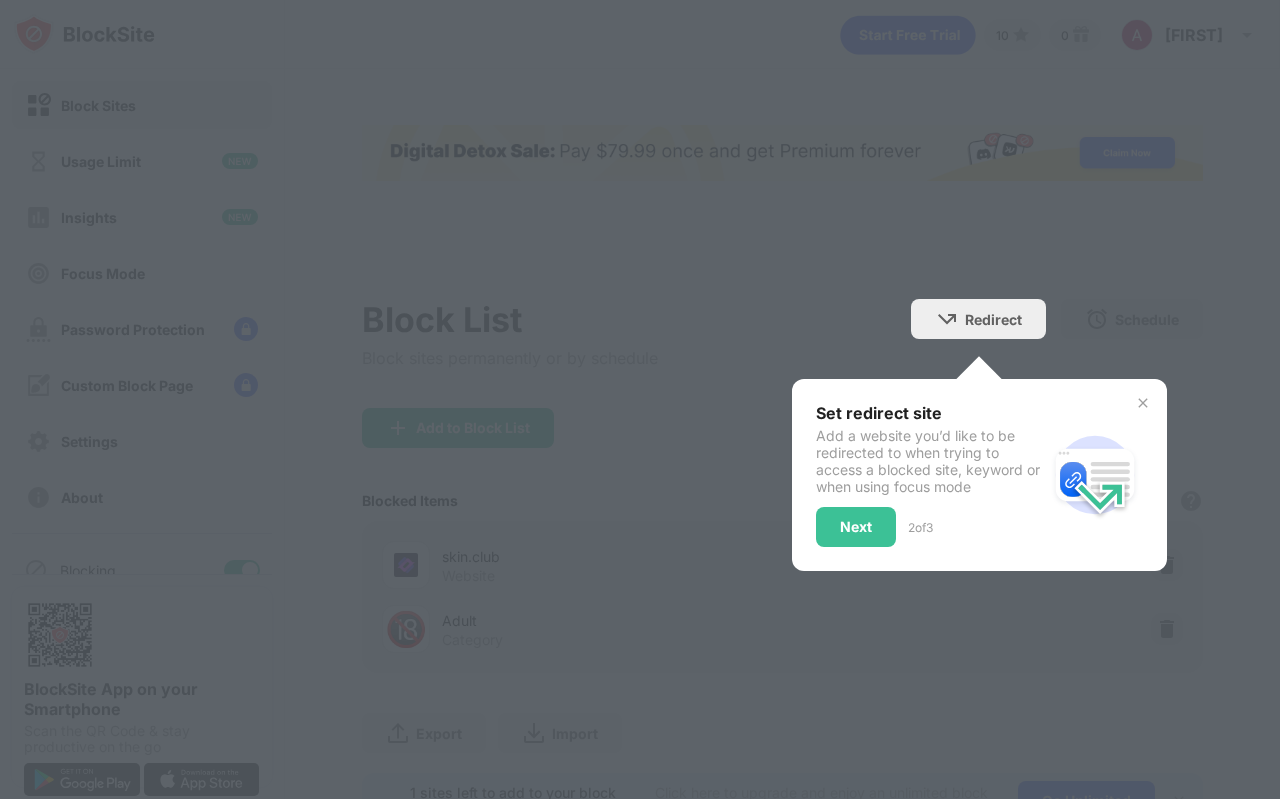 click on "Set redirect site Add a website you’d like to be redirected to when trying to access a blocked site, keyword or when using focus mode Next 2  of  3" at bounding box center (979, 475) 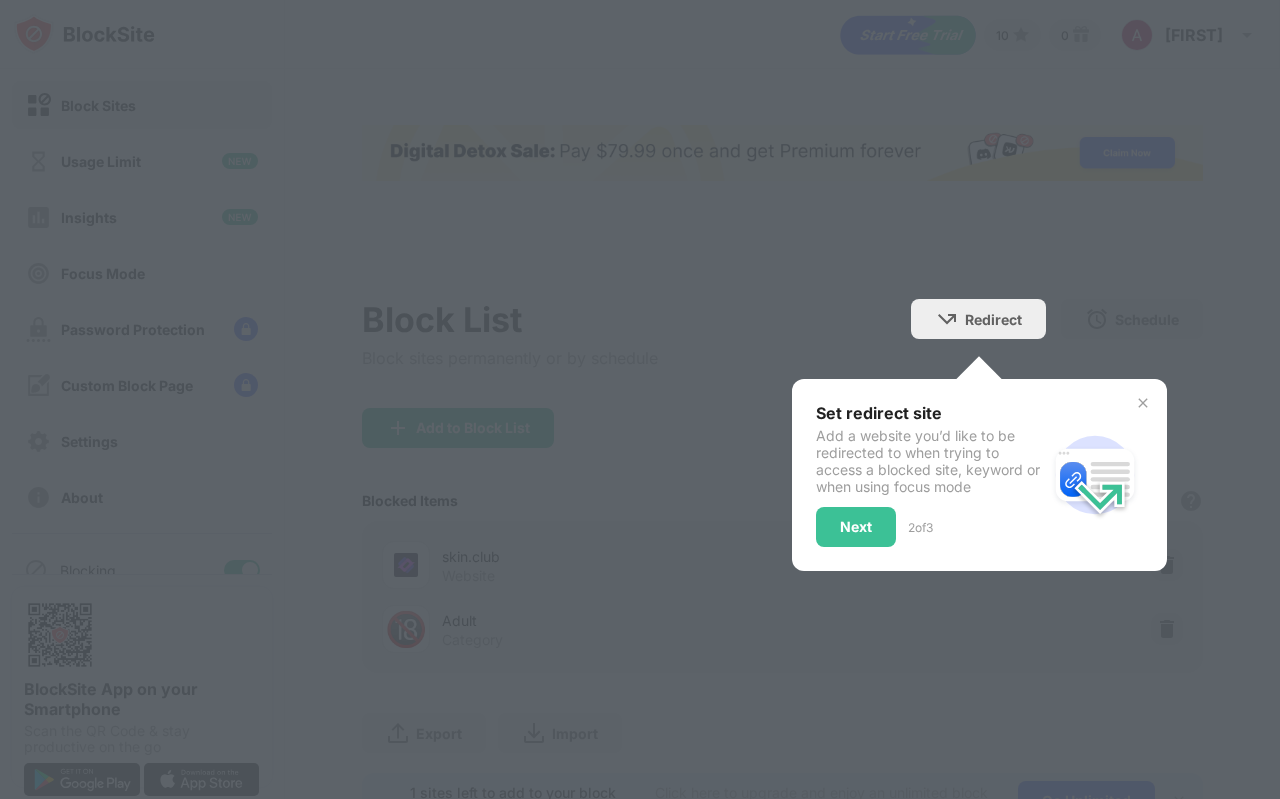 click at bounding box center (1143, 403) 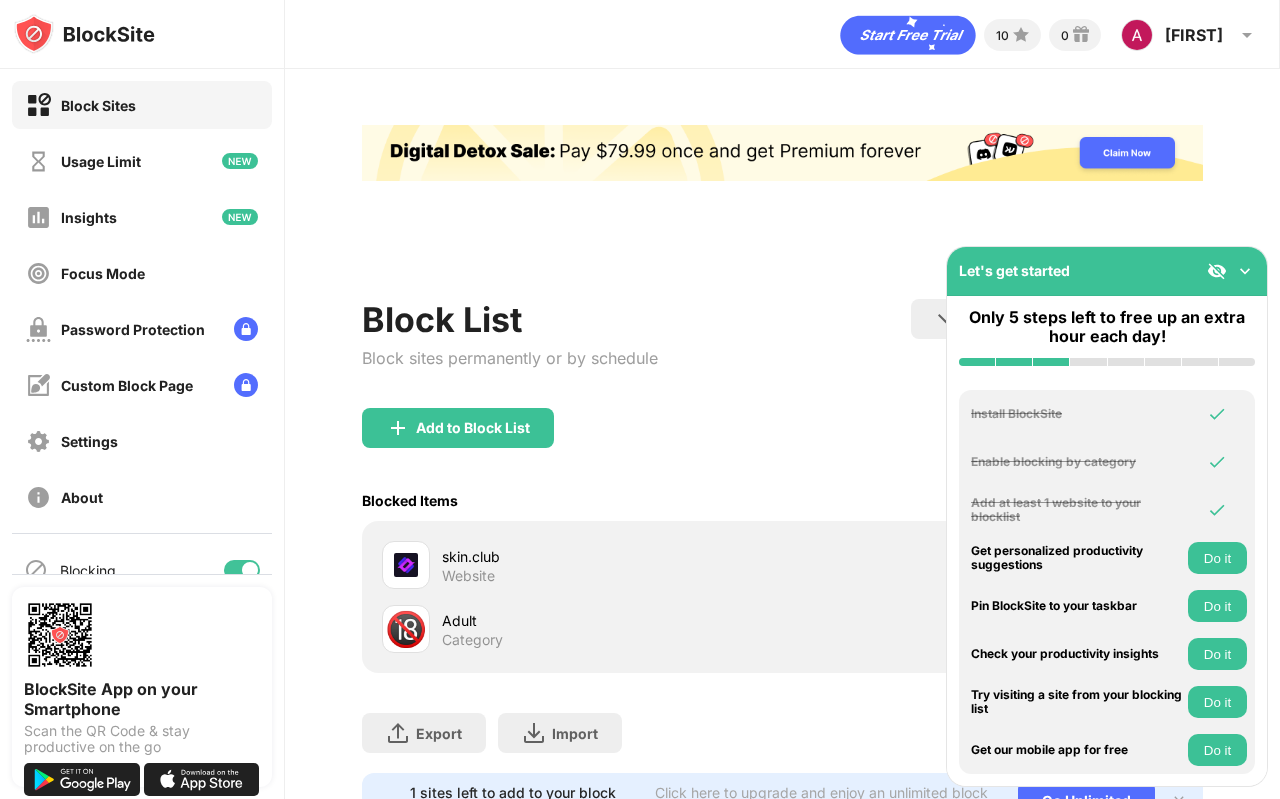scroll, scrollTop: 0, scrollLeft: 0, axis: both 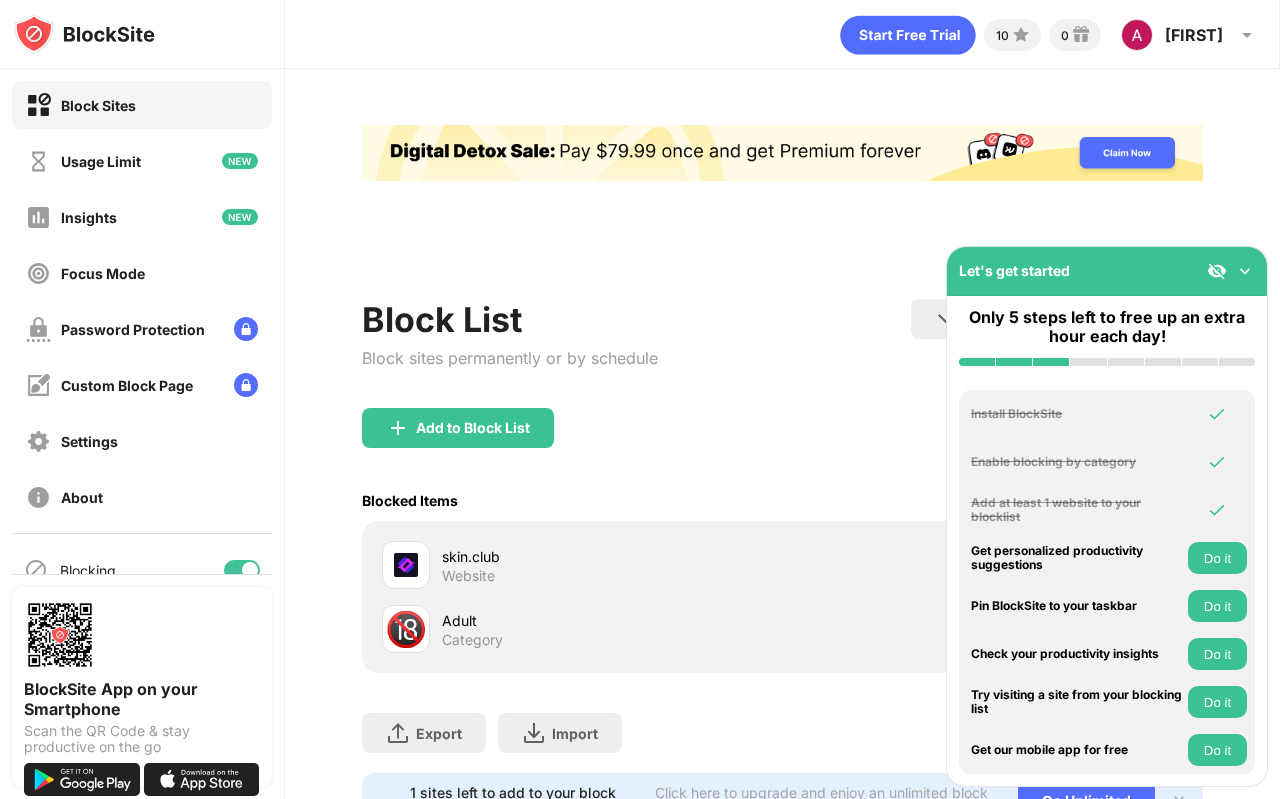 click at bounding box center (1245, 271) 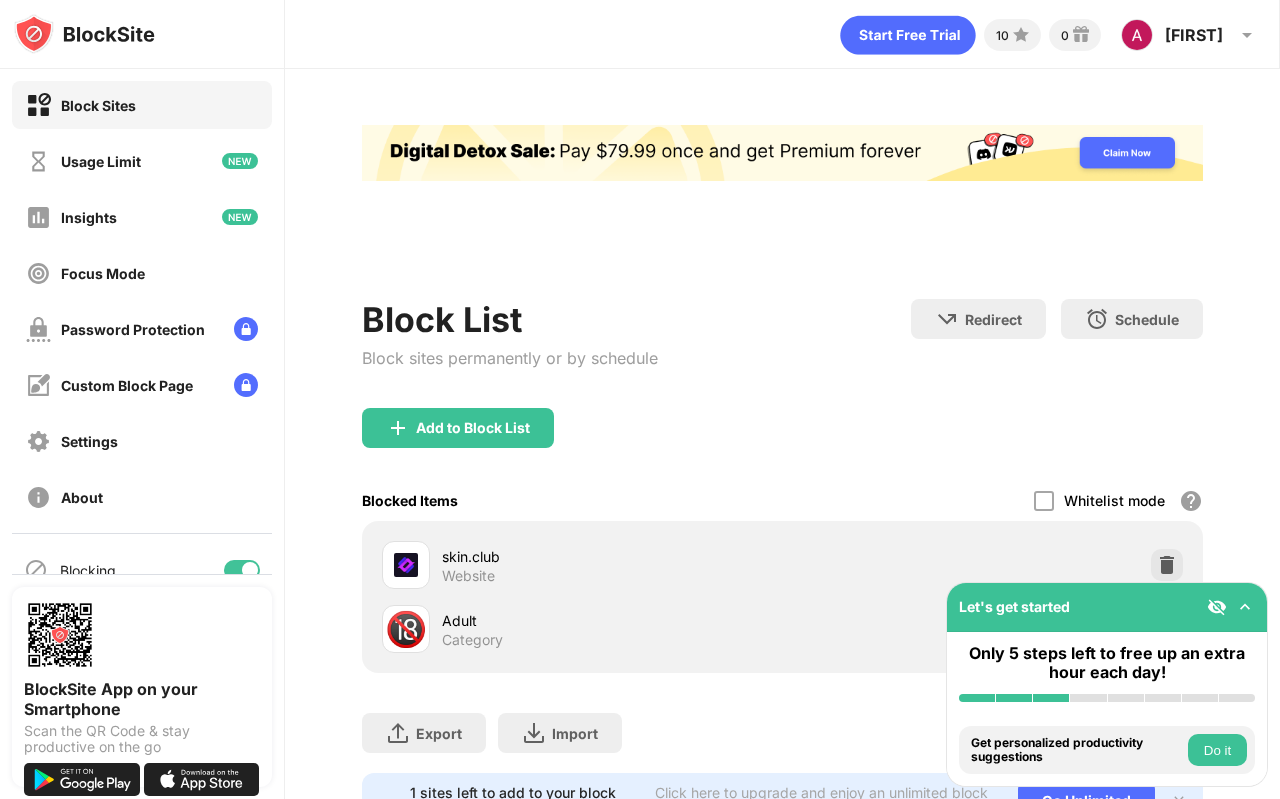 drag, startPoint x: 846, startPoint y: 418, endPoint x: 849, endPoint y: 402, distance: 16.27882 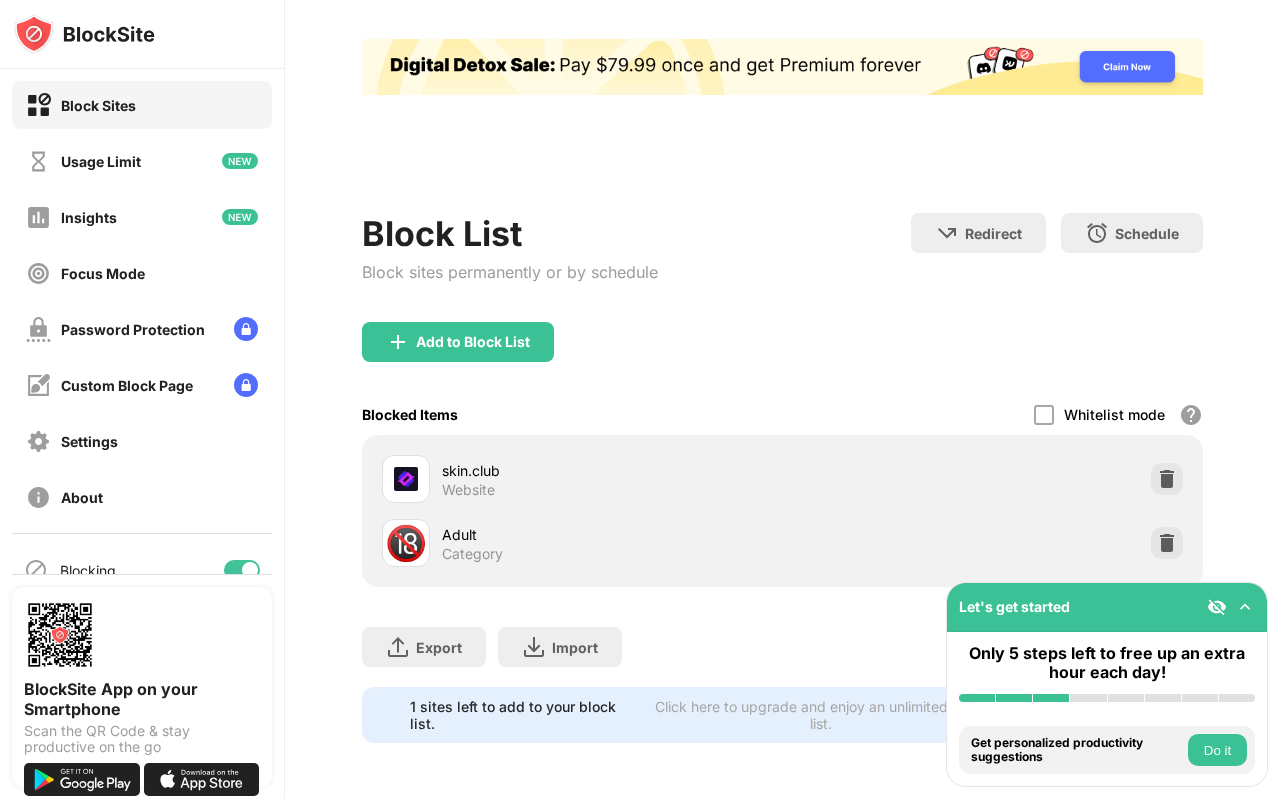 scroll, scrollTop: 101, scrollLeft: 0, axis: vertical 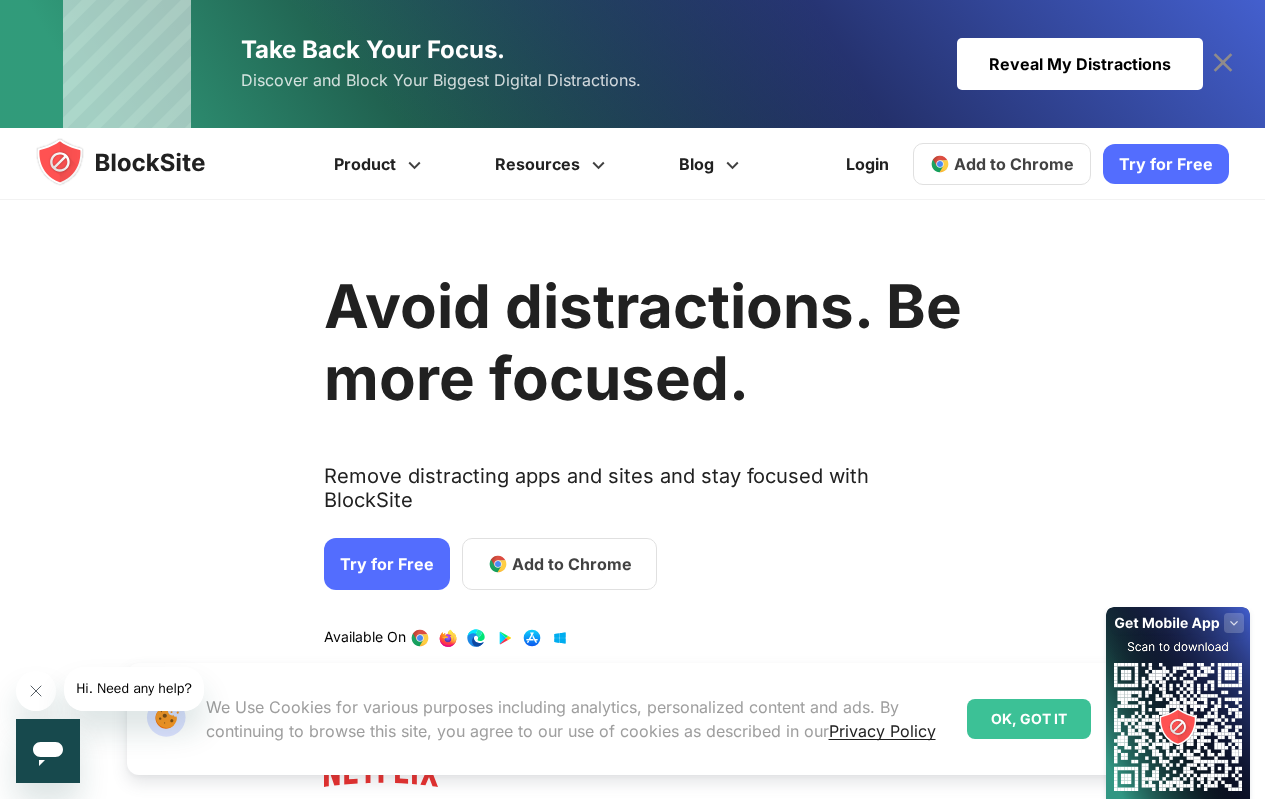 click on "Add to Chrome" at bounding box center (572, 564) 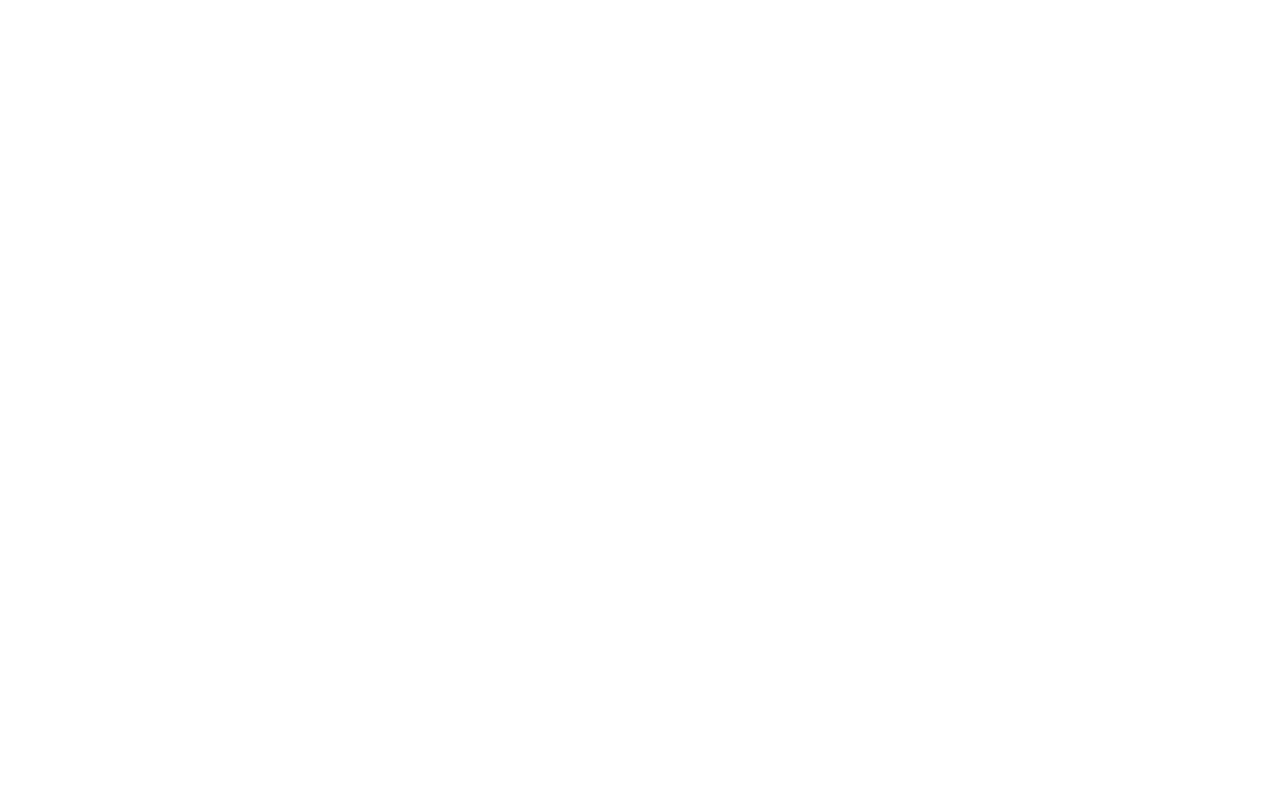 scroll, scrollTop: 0, scrollLeft: 0, axis: both 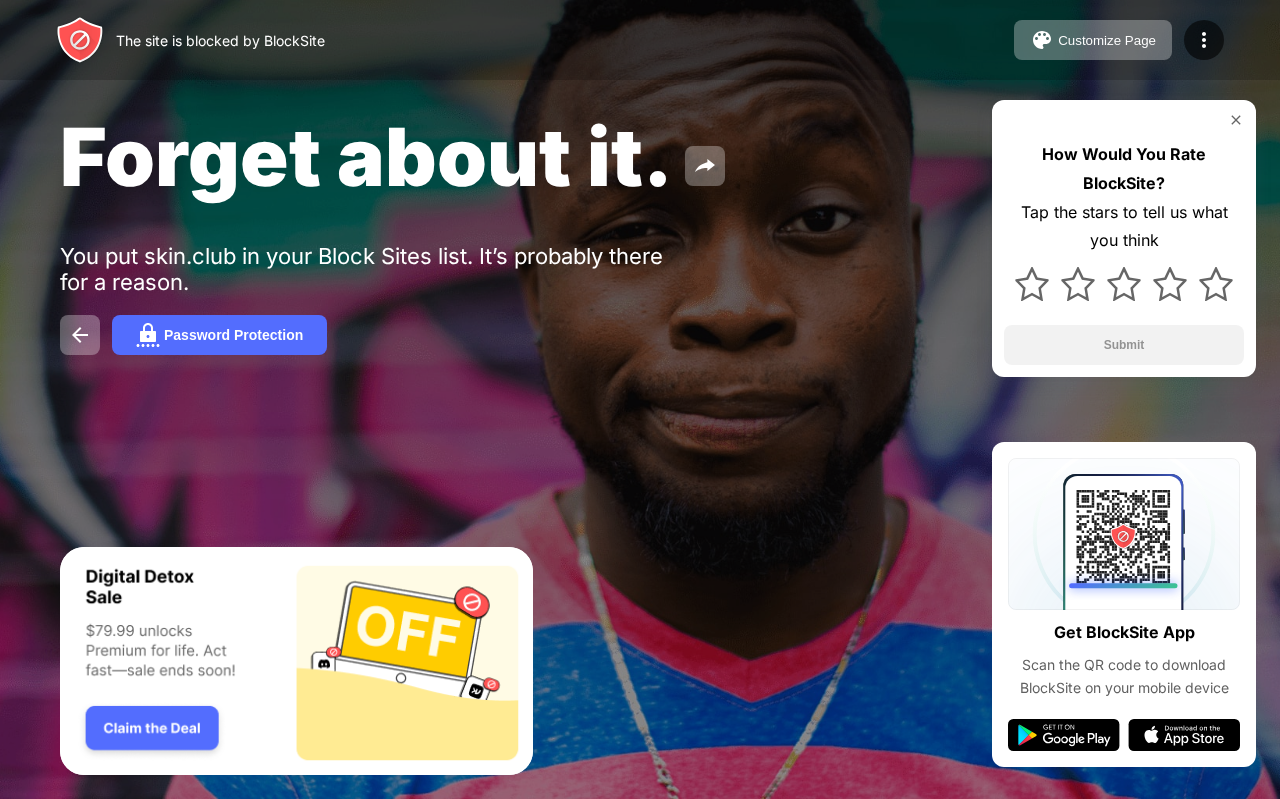 click on "Forget about it." at bounding box center [524, 156] 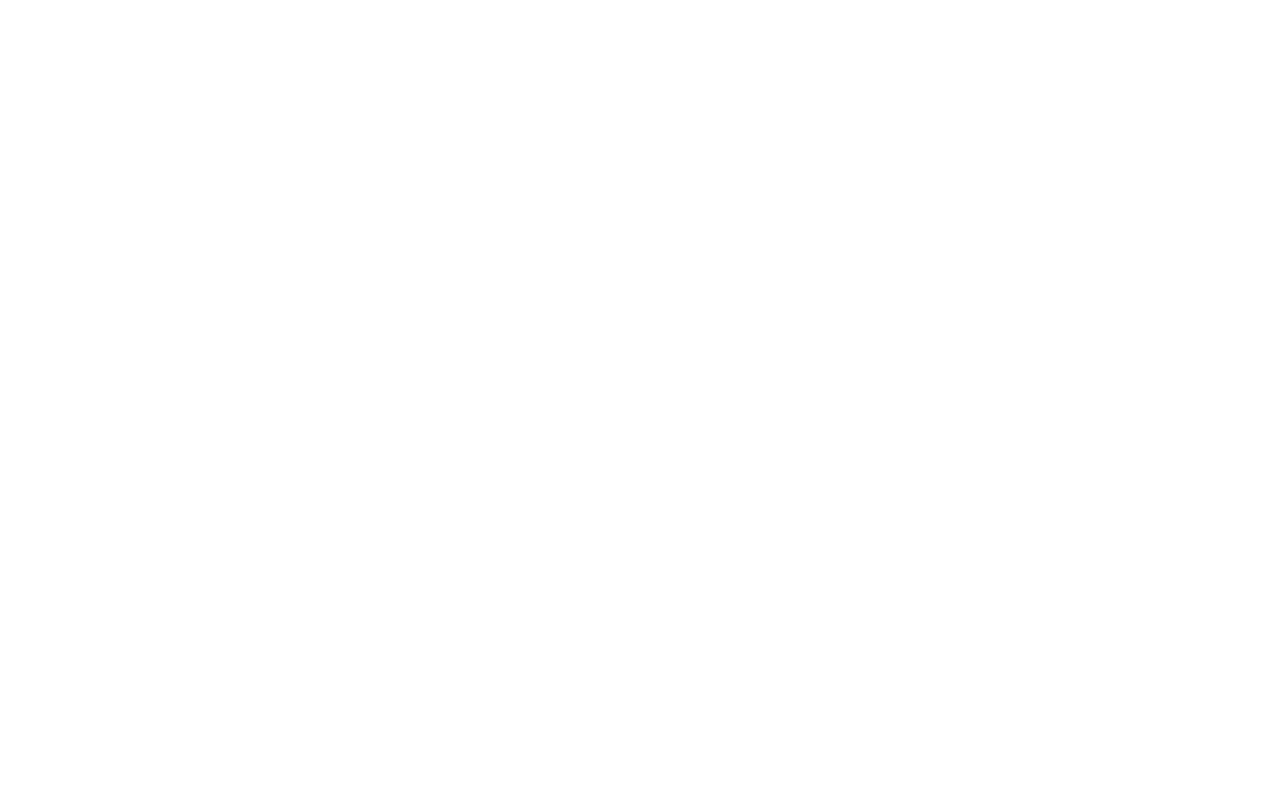 scroll, scrollTop: 0, scrollLeft: 0, axis: both 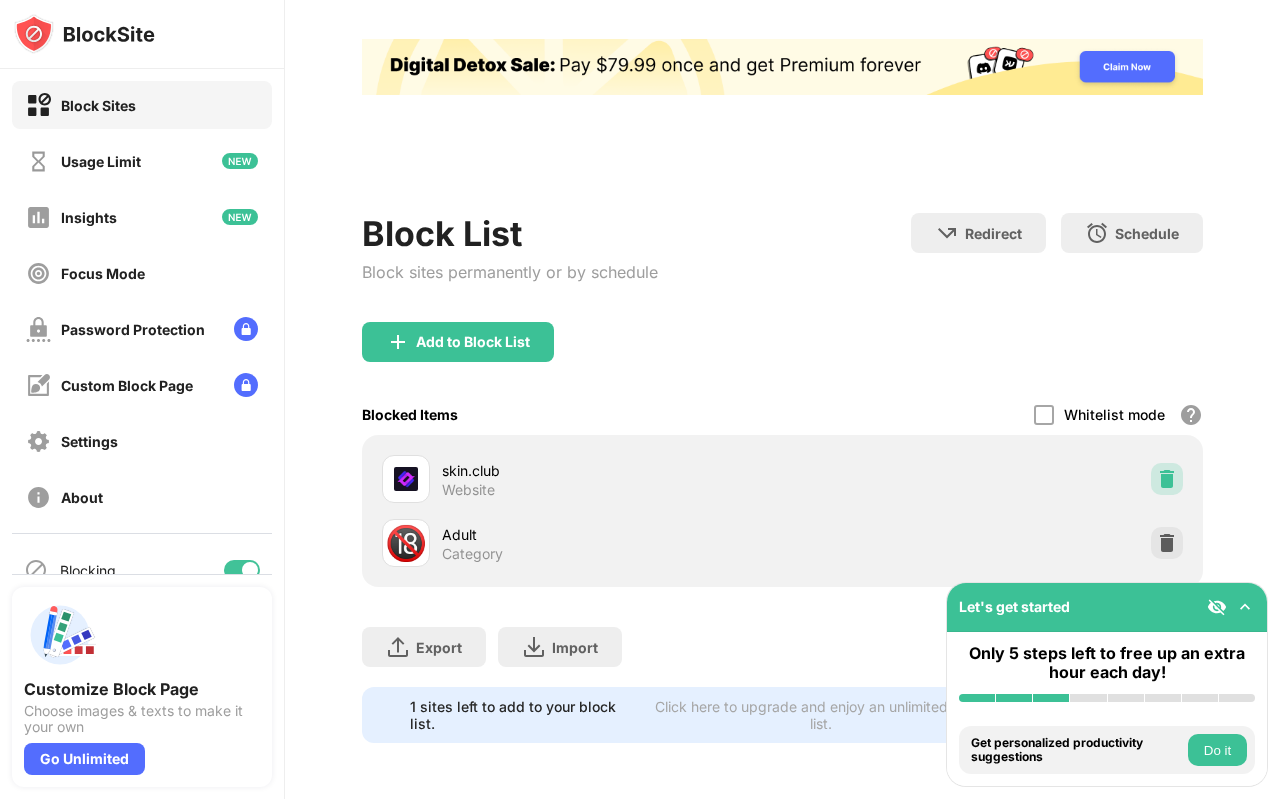 click at bounding box center (1167, 479) 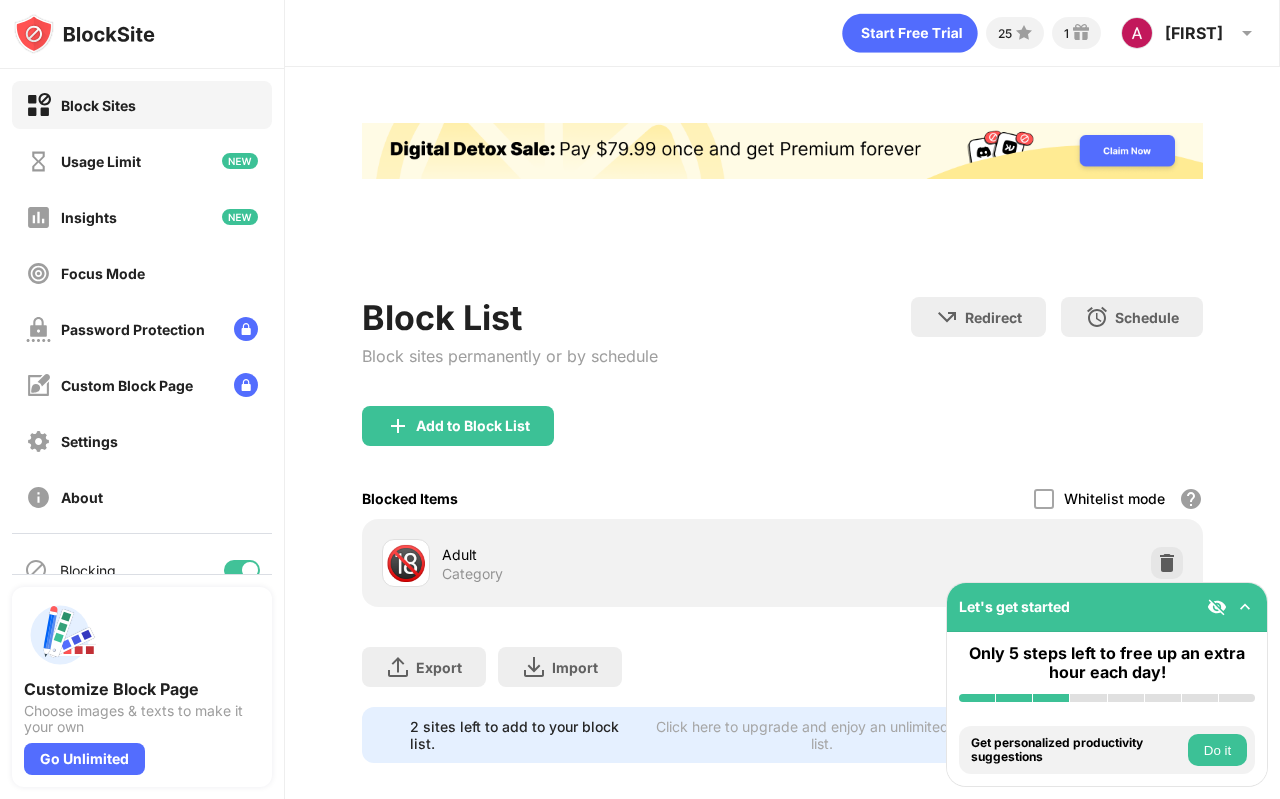 scroll, scrollTop: 0, scrollLeft: 0, axis: both 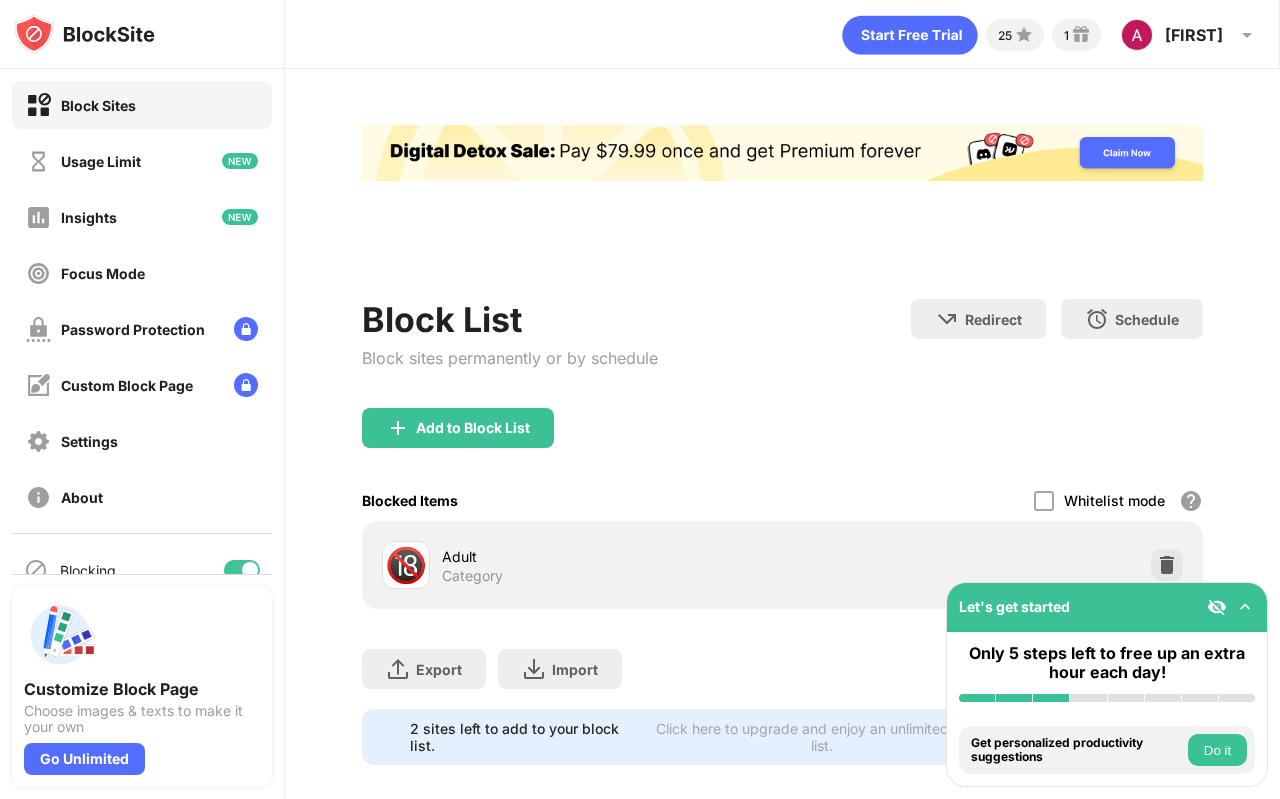 click on "25 1 Adam Adam Magee View Account Insights Premium Rewards Settings Support Log Out" at bounding box center [782, 30] 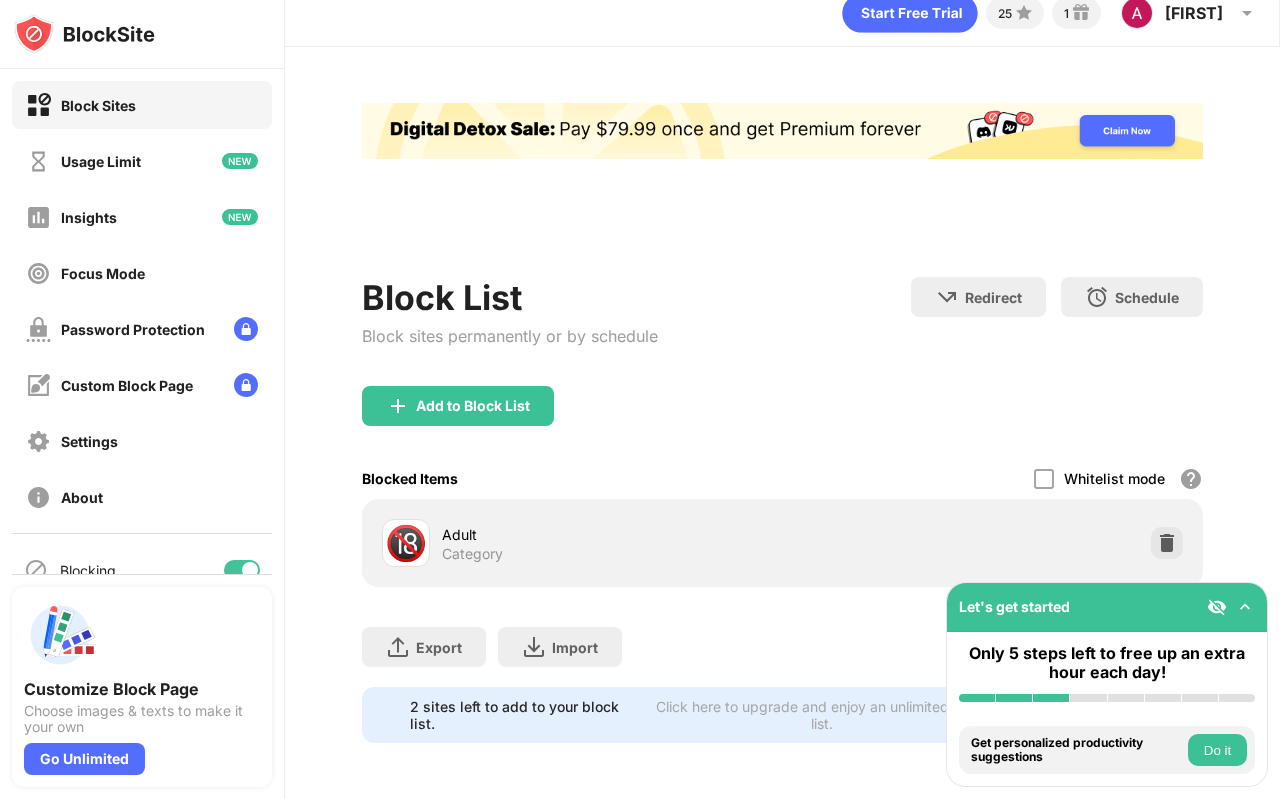 scroll, scrollTop: 37, scrollLeft: 0, axis: vertical 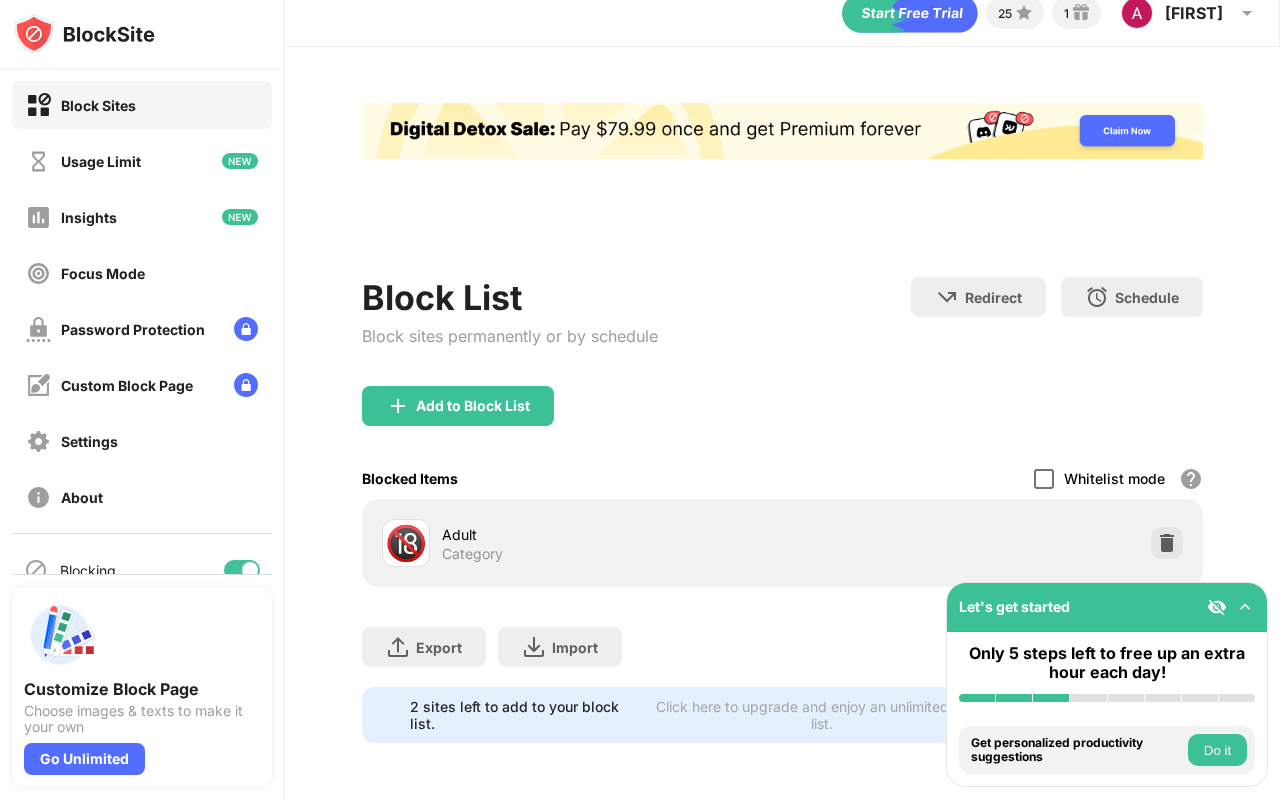 click at bounding box center (1044, 479) 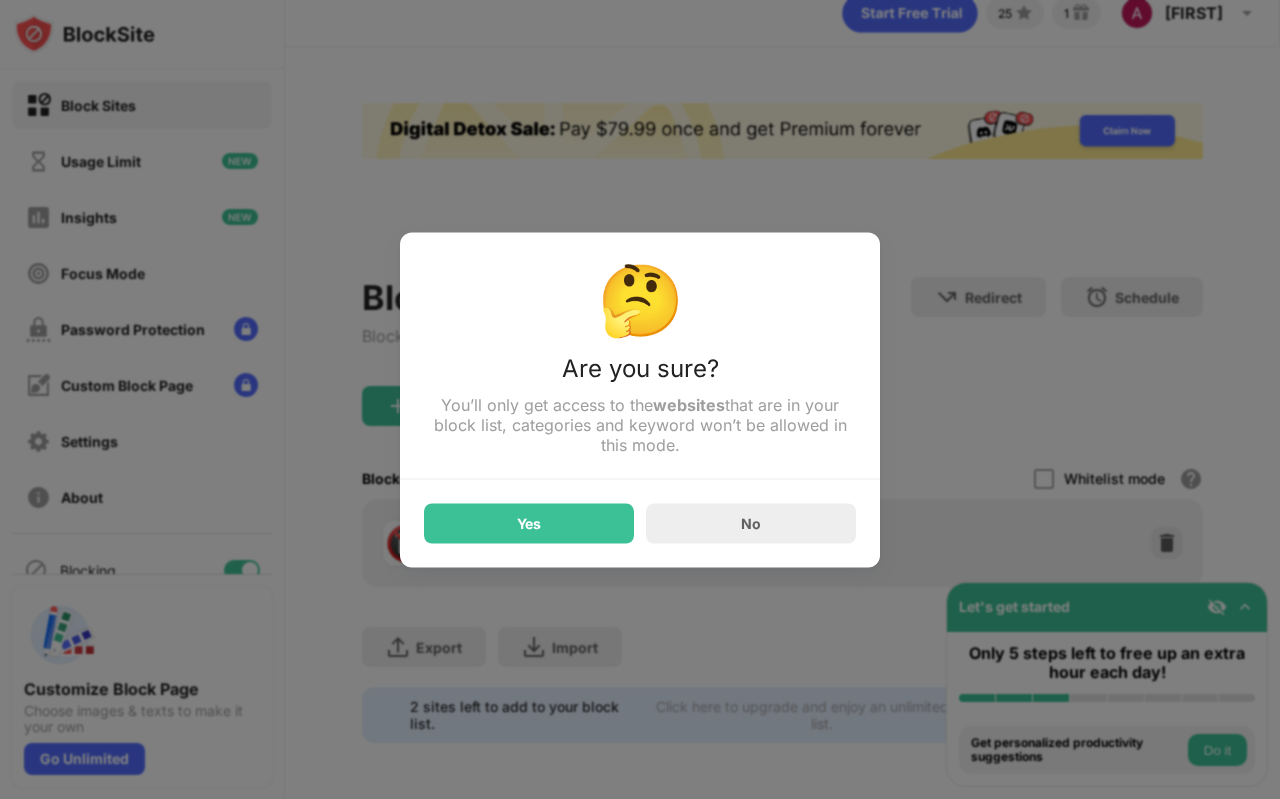 scroll, scrollTop: 0, scrollLeft: 0, axis: both 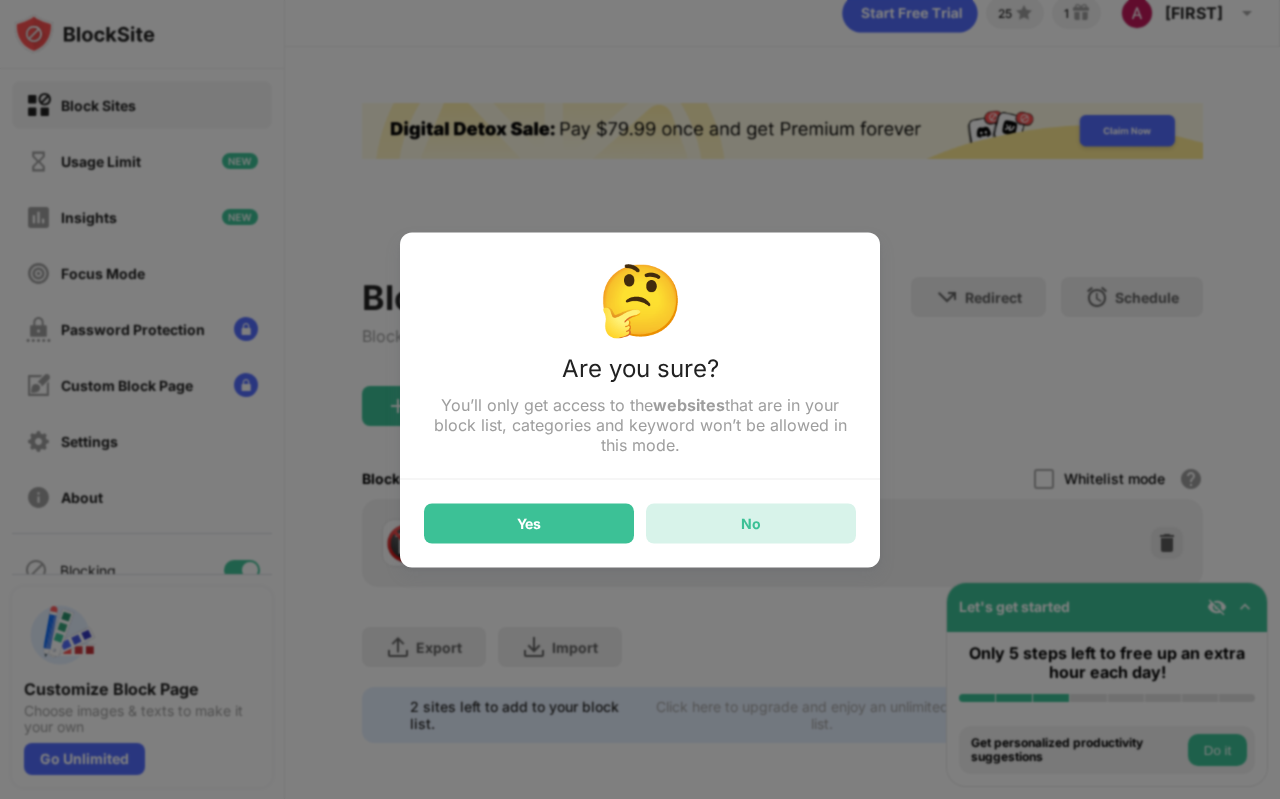 click on "No" at bounding box center (751, 523) 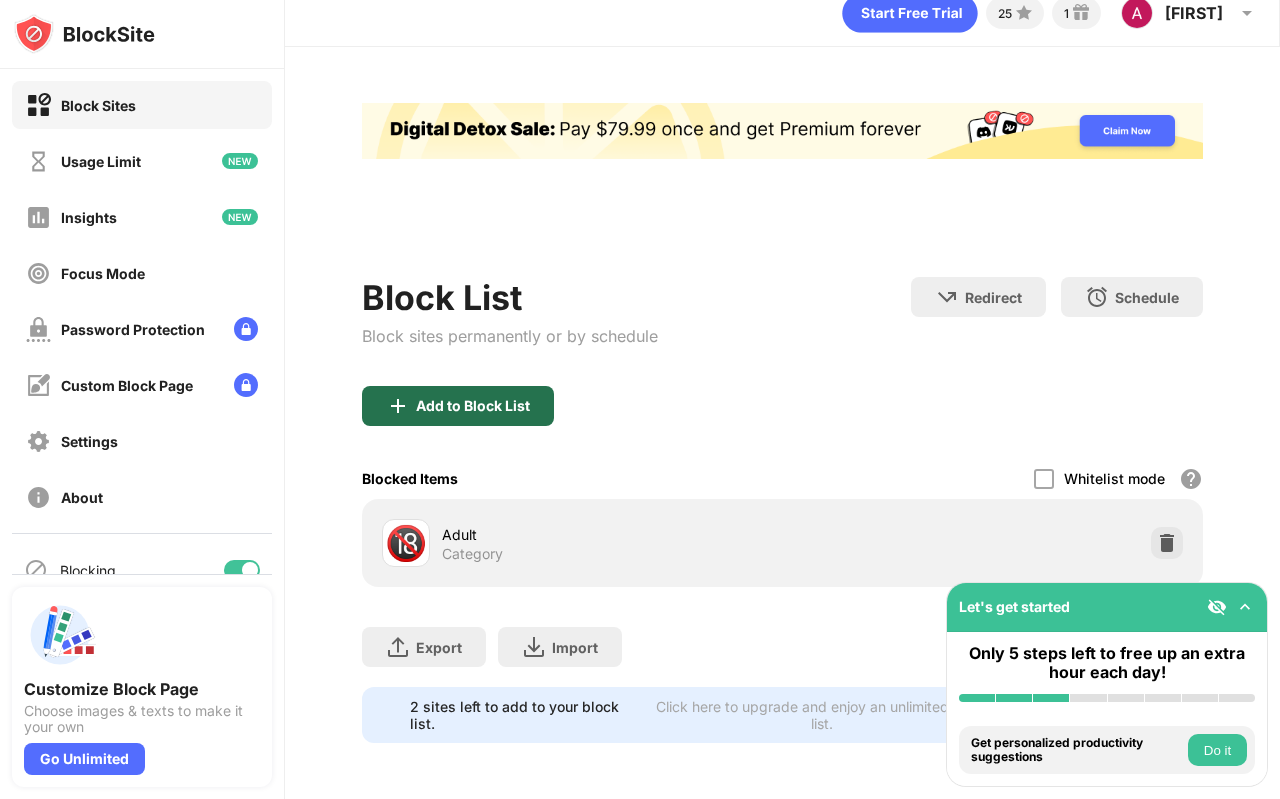 click on "Add to Block List" at bounding box center (473, 406) 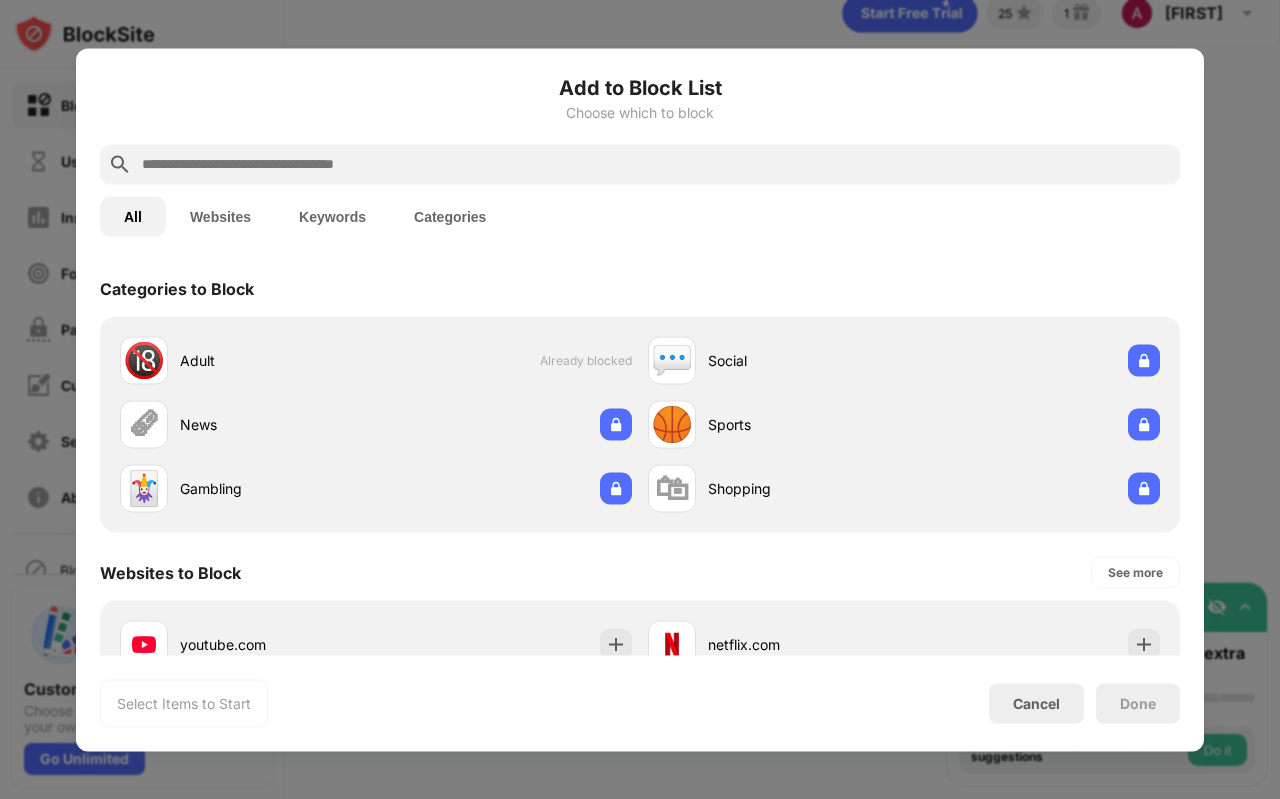 click at bounding box center [640, 164] 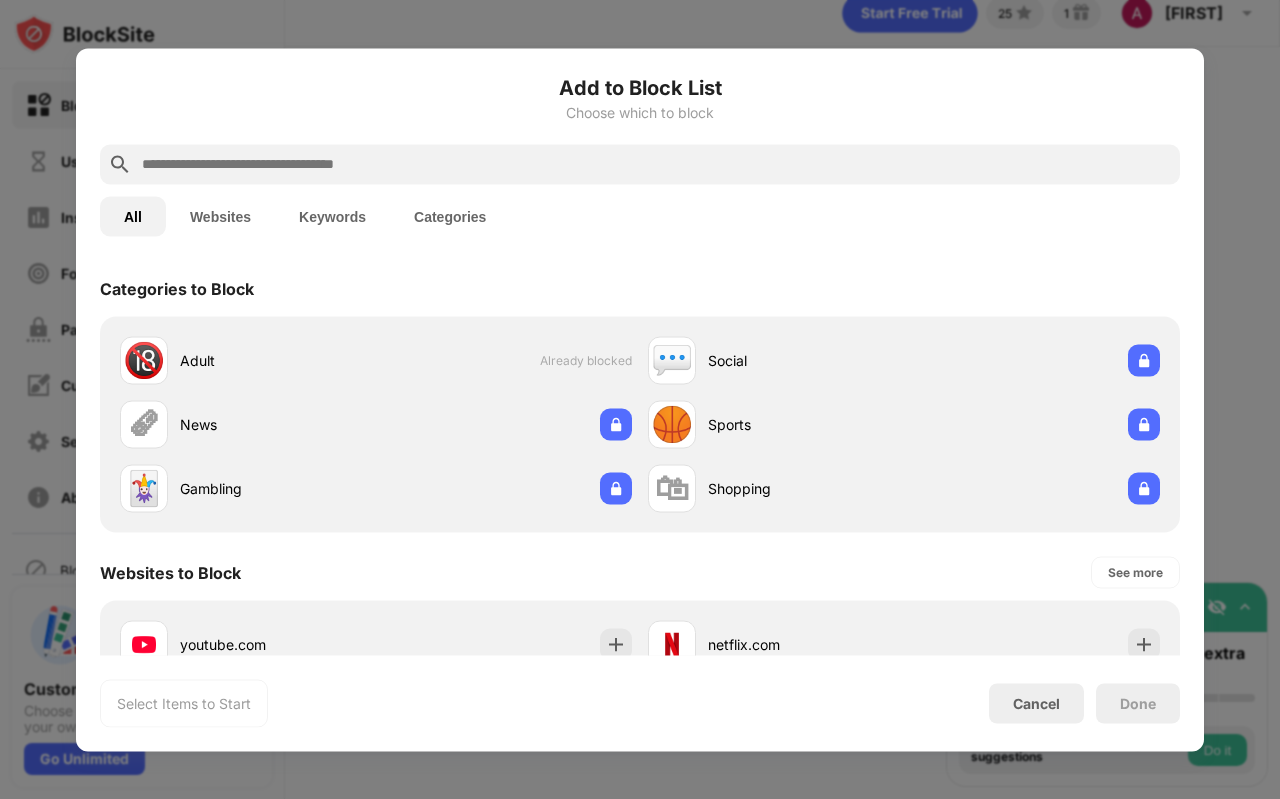 click at bounding box center [656, 164] 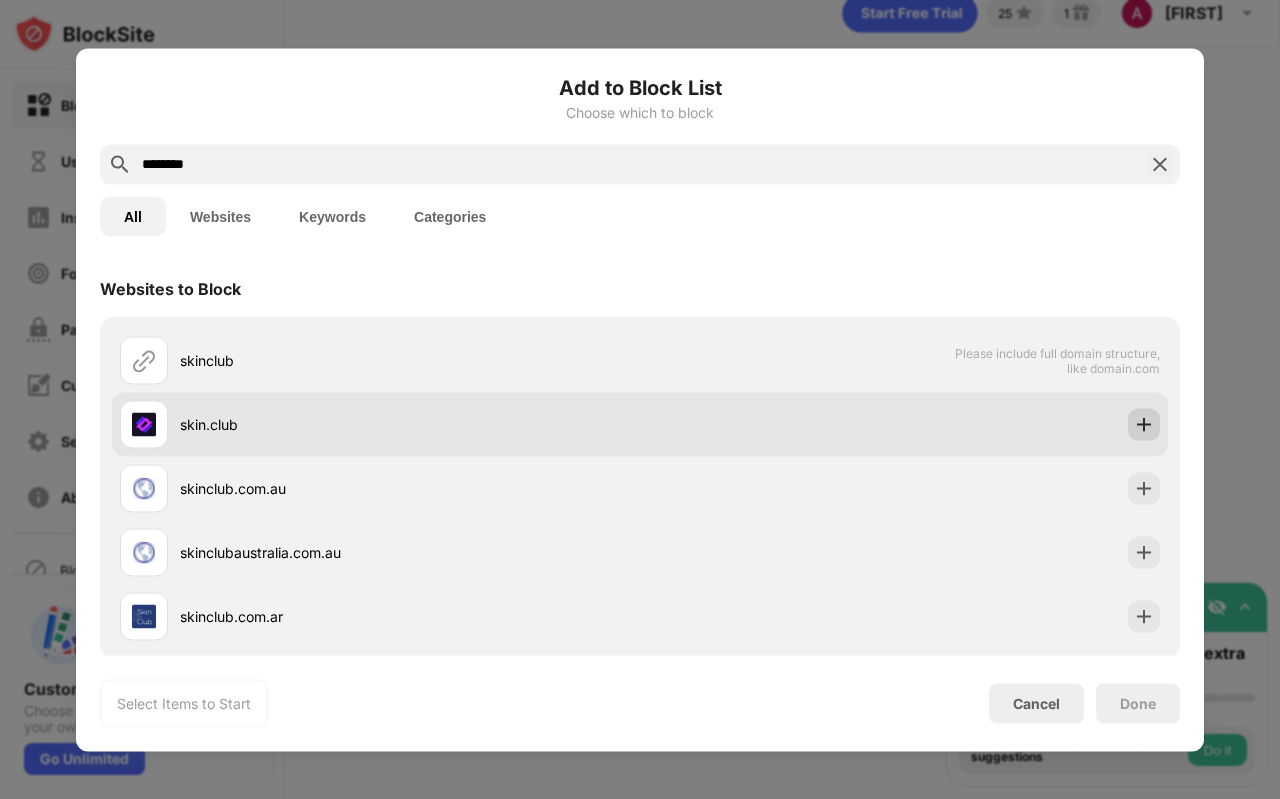 type on "********" 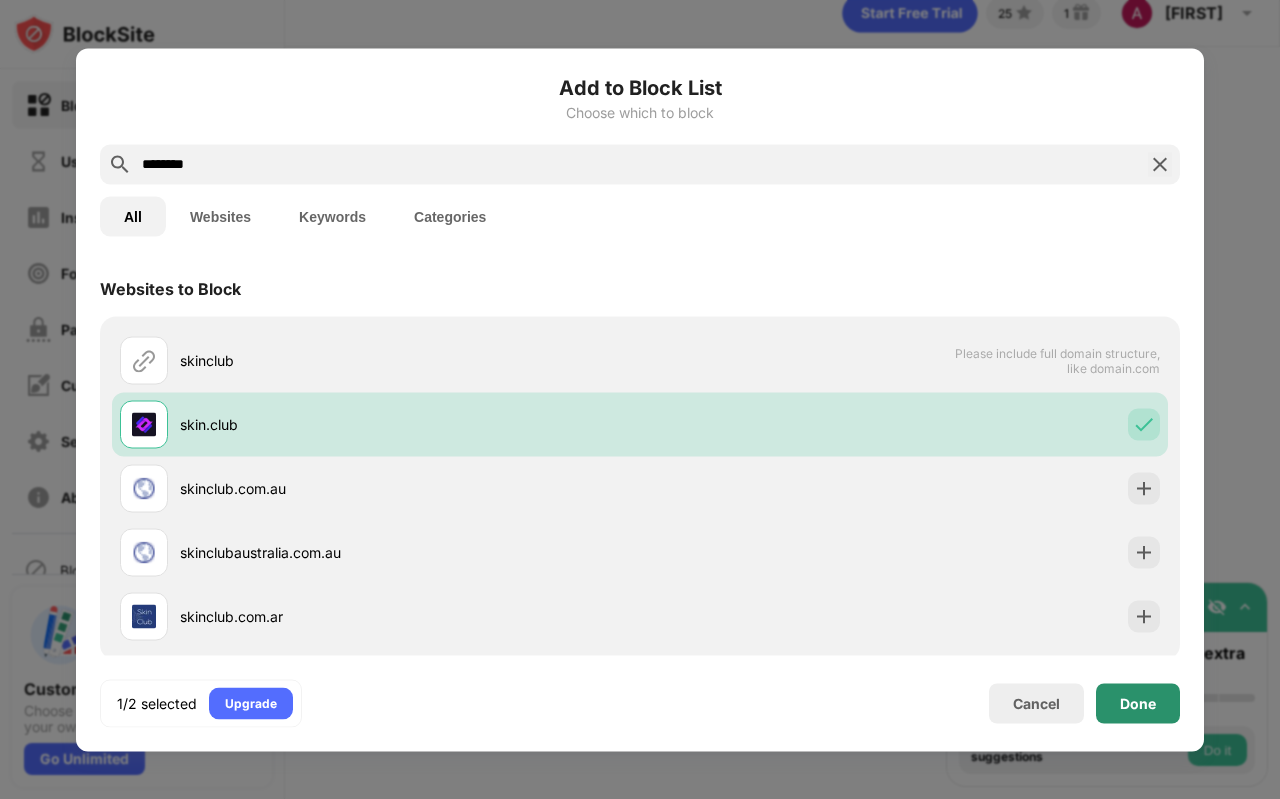 click on "Done" at bounding box center (1138, 703) 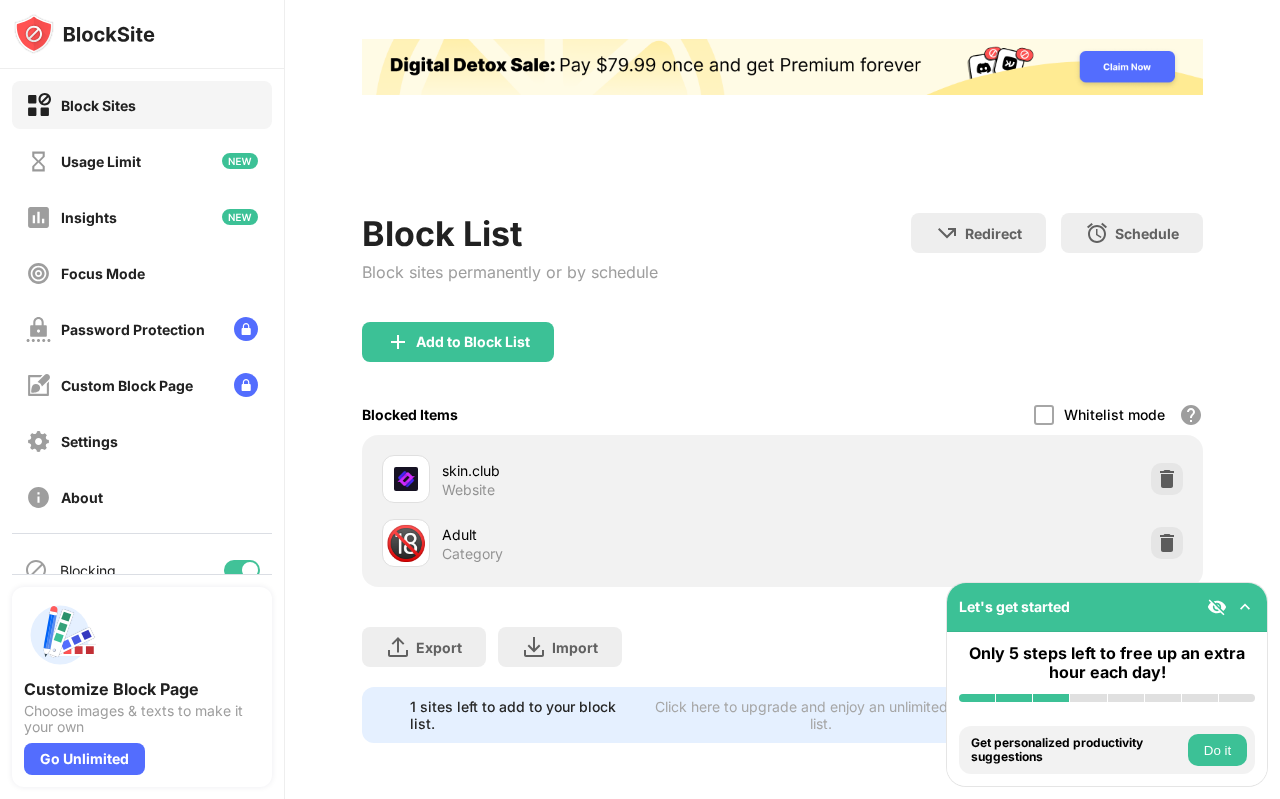 scroll, scrollTop: 101, scrollLeft: 0, axis: vertical 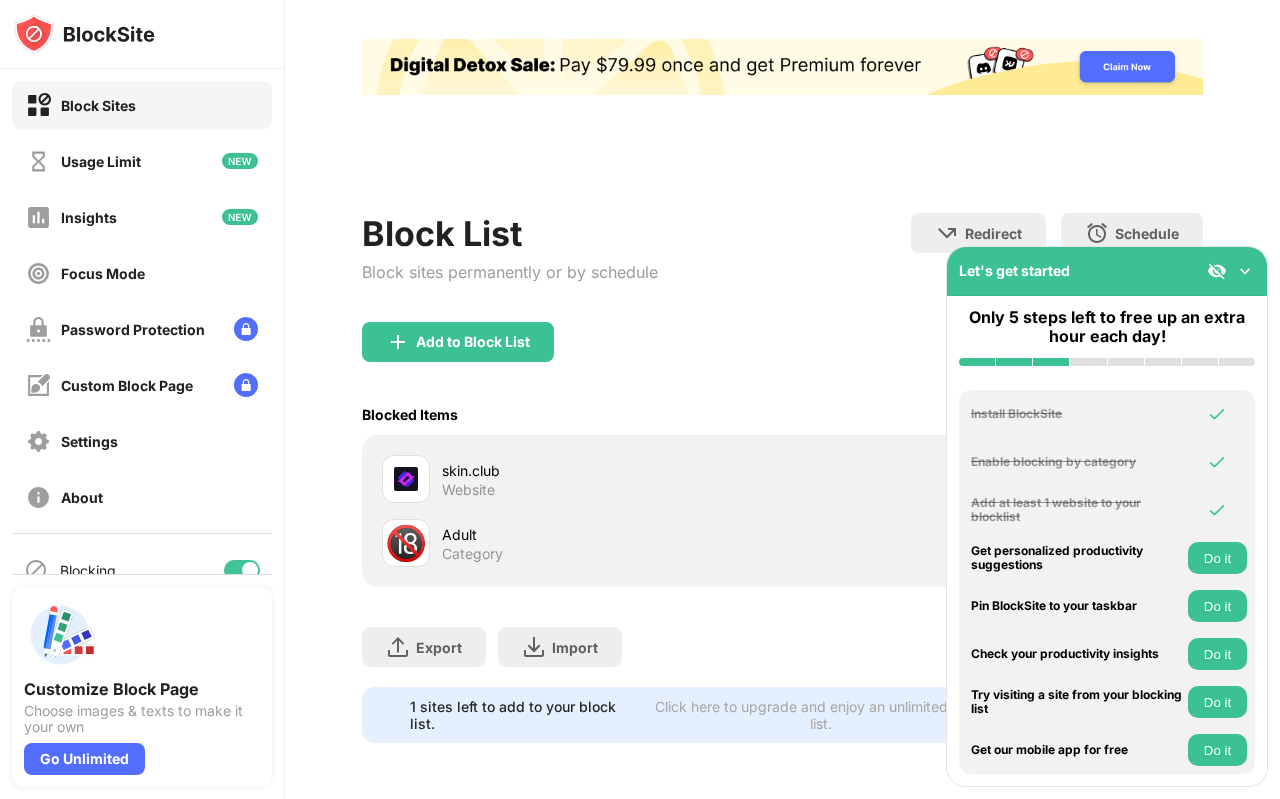 click at bounding box center (1245, 271) 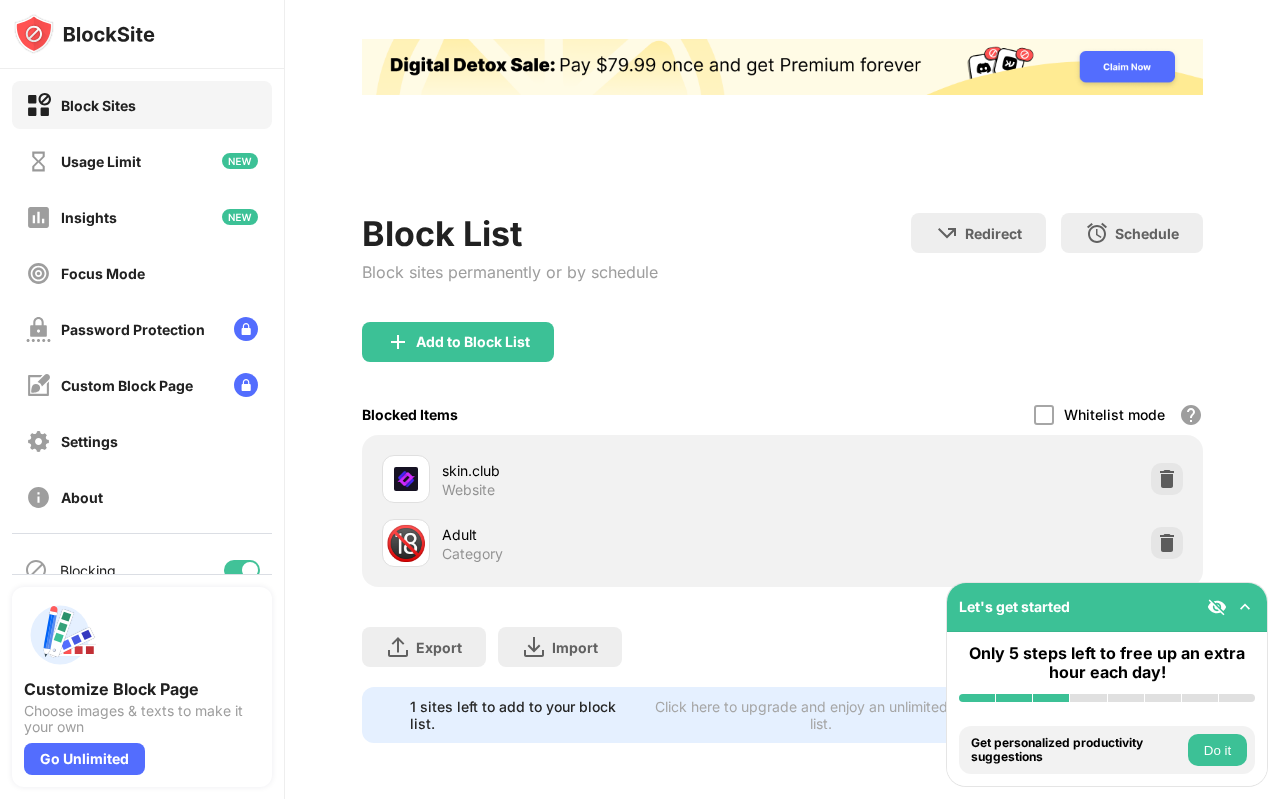click on "Export Export Files (for websites items only) Import Import Files (for websites items only)" at bounding box center (782, 637) 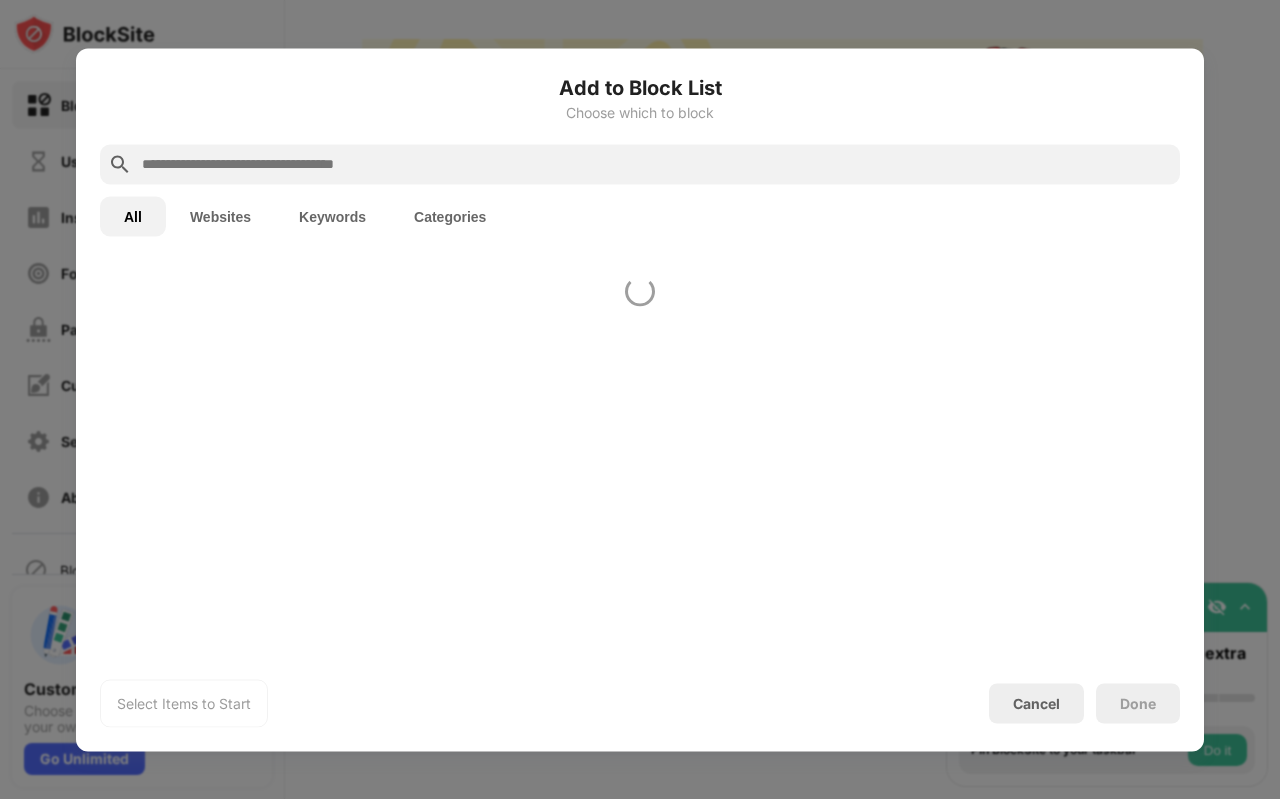 scroll, scrollTop: 192, scrollLeft: 0, axis: vertical 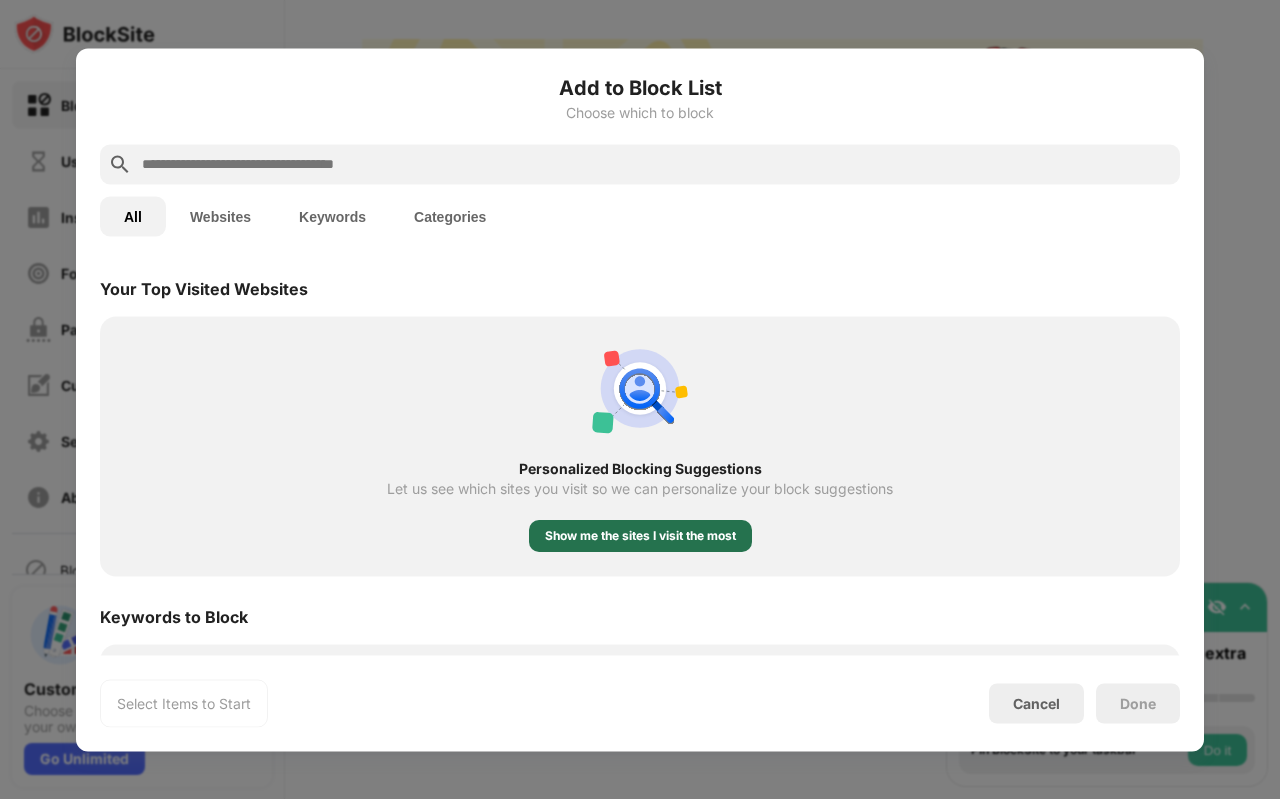 click on "Show me the sites I visit the most" at bounding box center [640, 536] 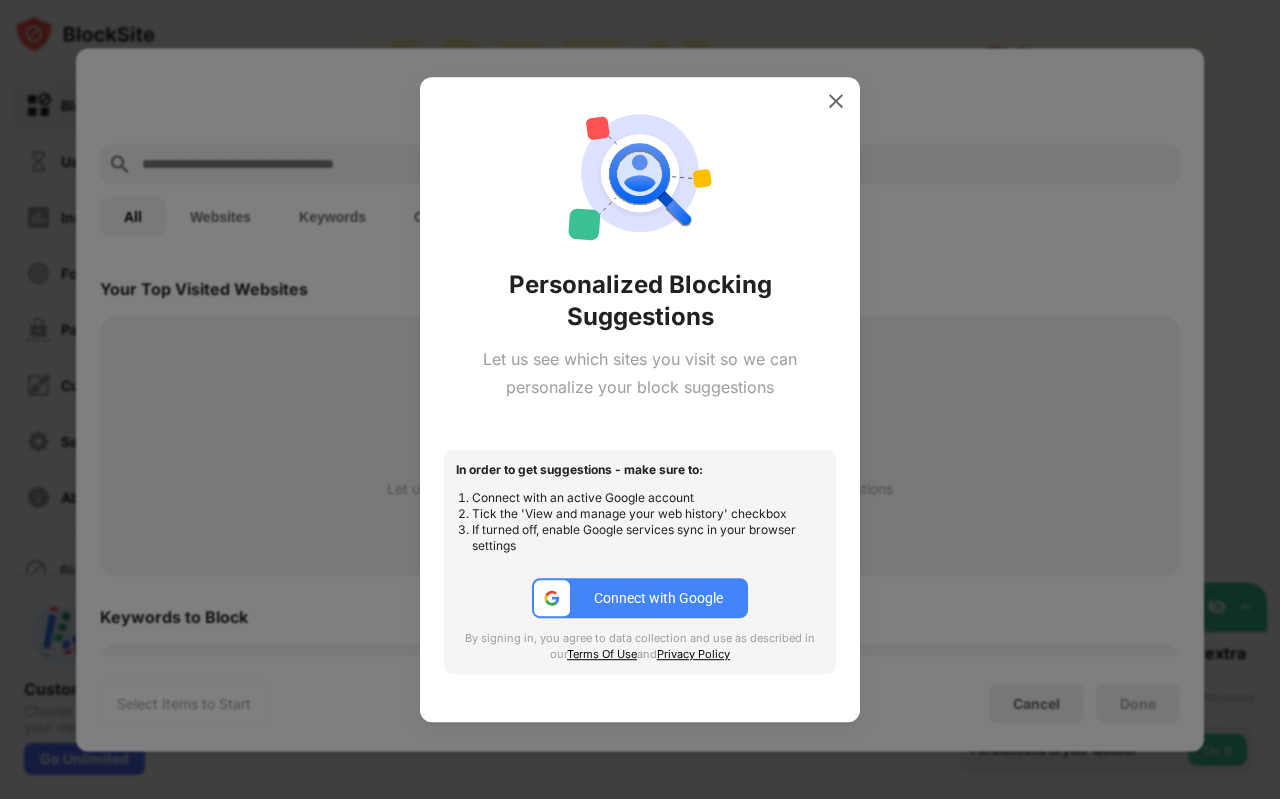 click at bounding box center [836, 101] 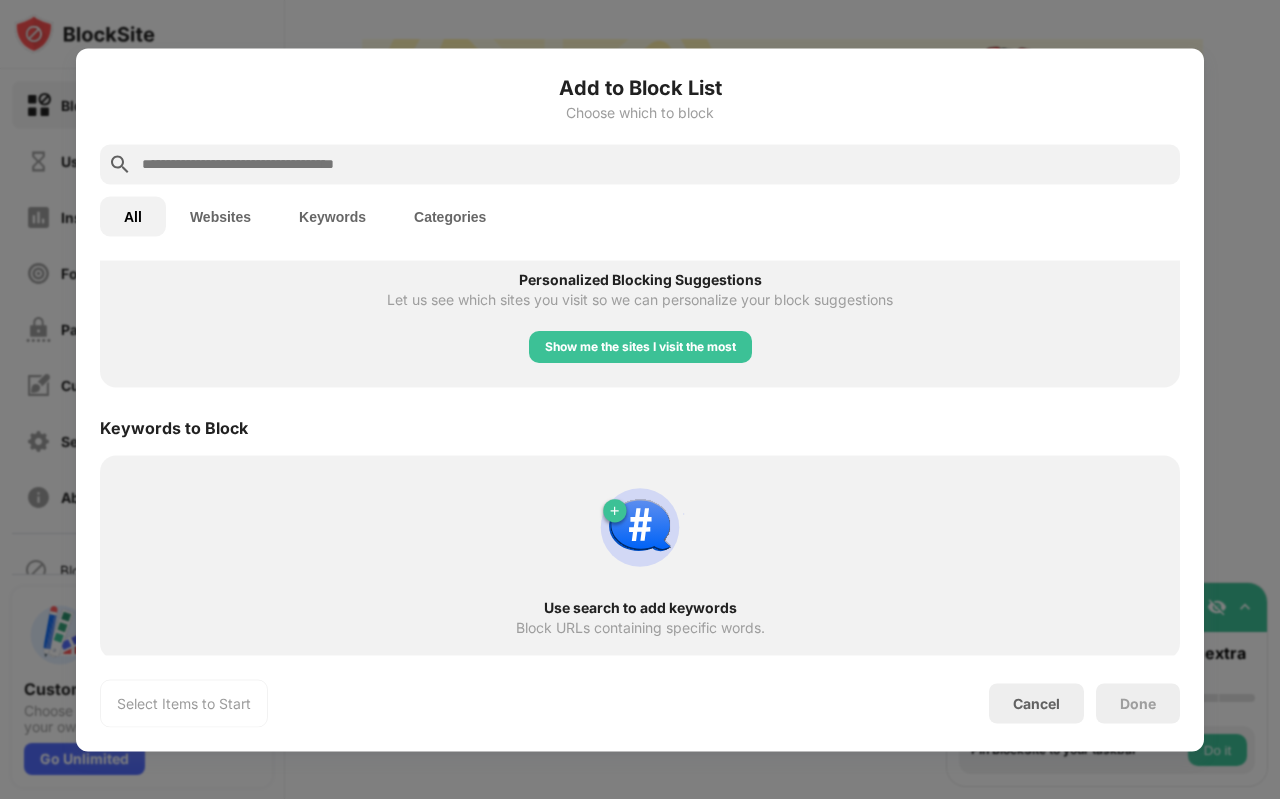 scroll, scrollTop: 889, scrollLeft: 0, axis: vertical 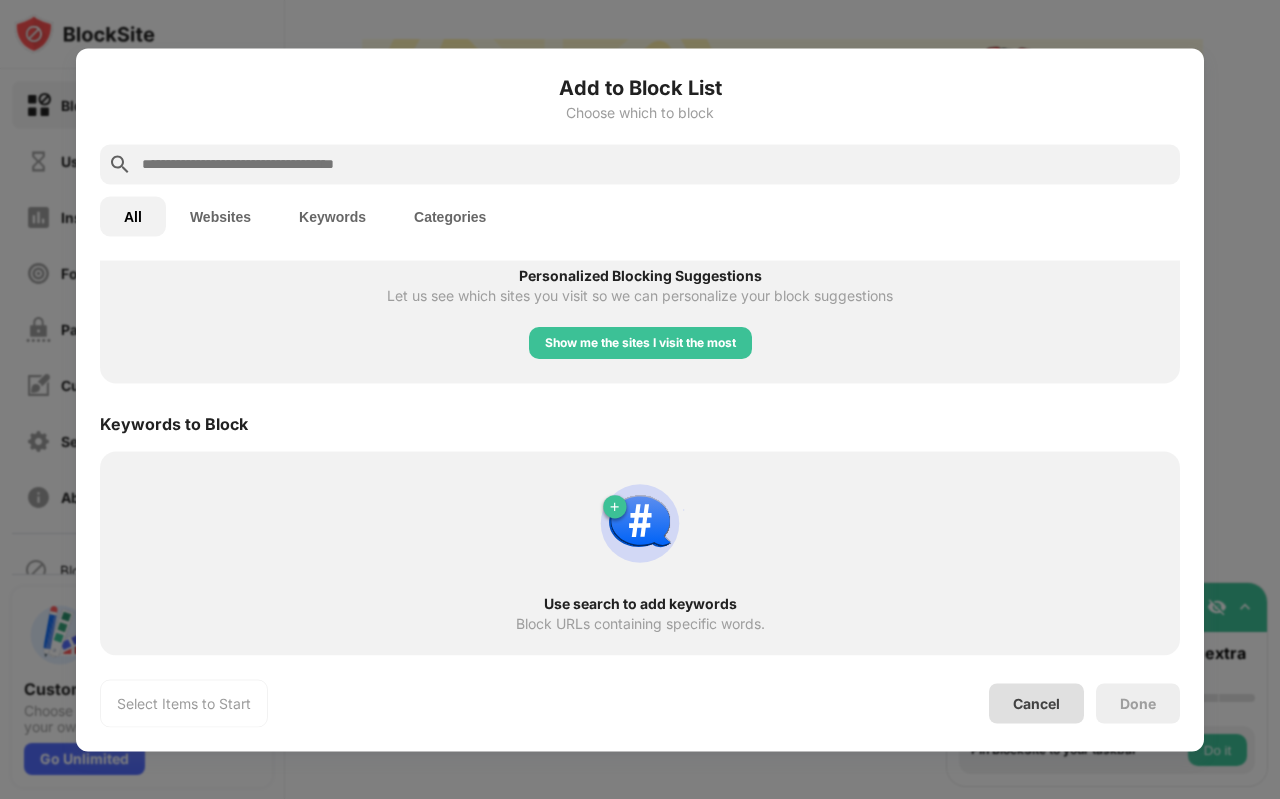 click on "Cancel" at bounding box center (1036, 703) 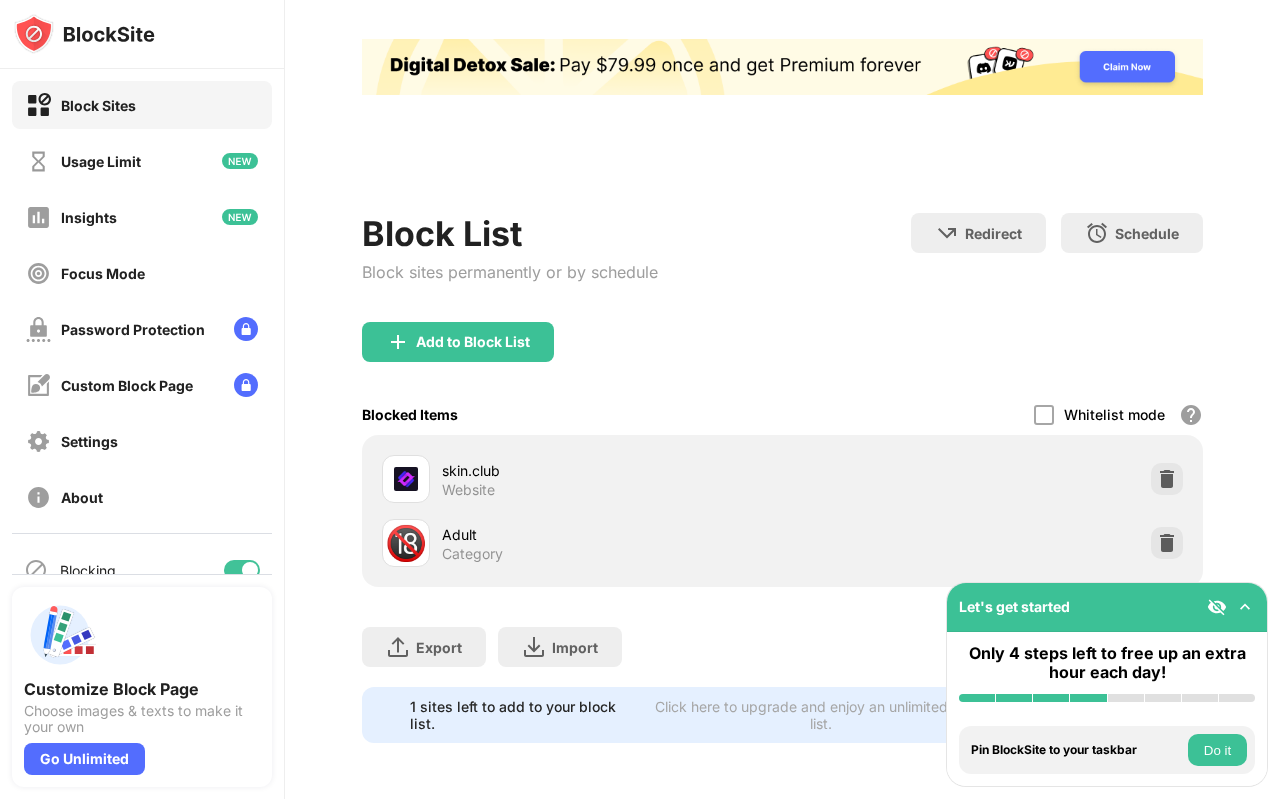 click on "Do it" at bounding box center [1217, 750] 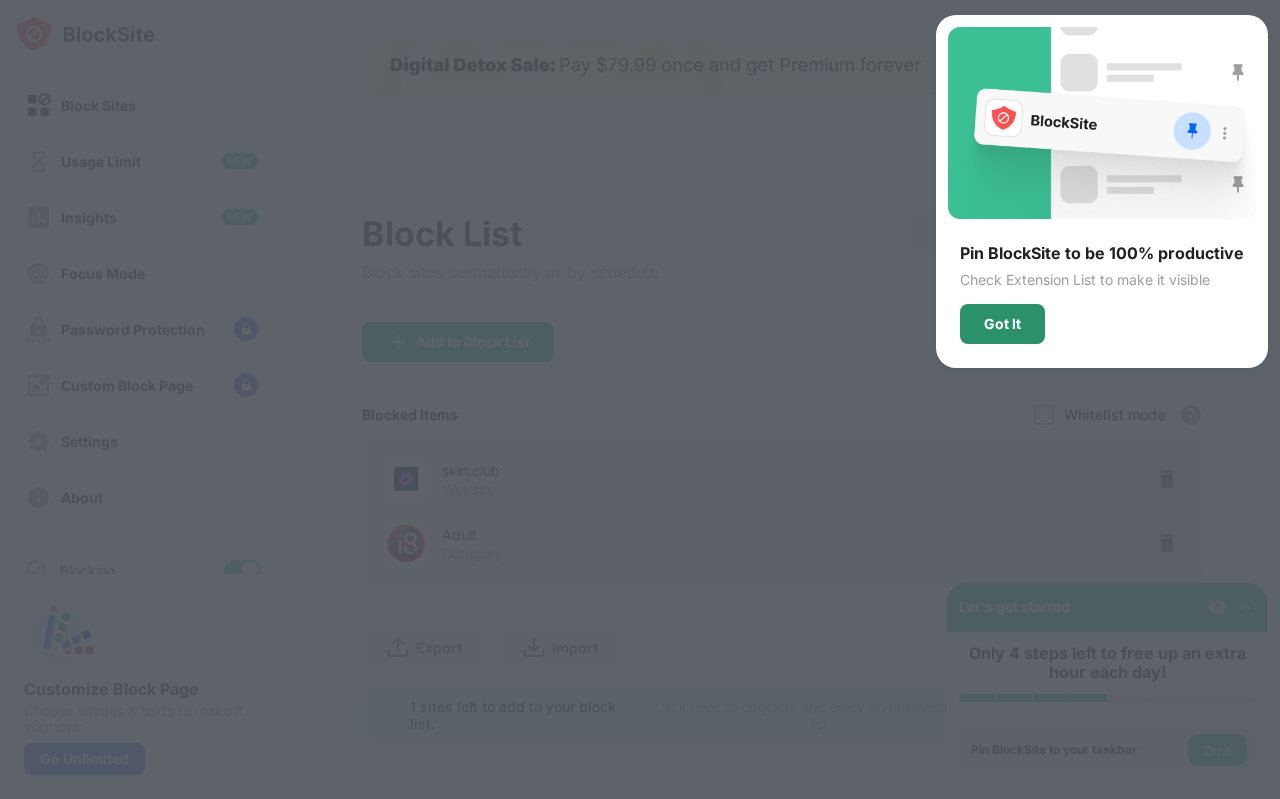 click on "Got It" at bounding box center (1002, 324) 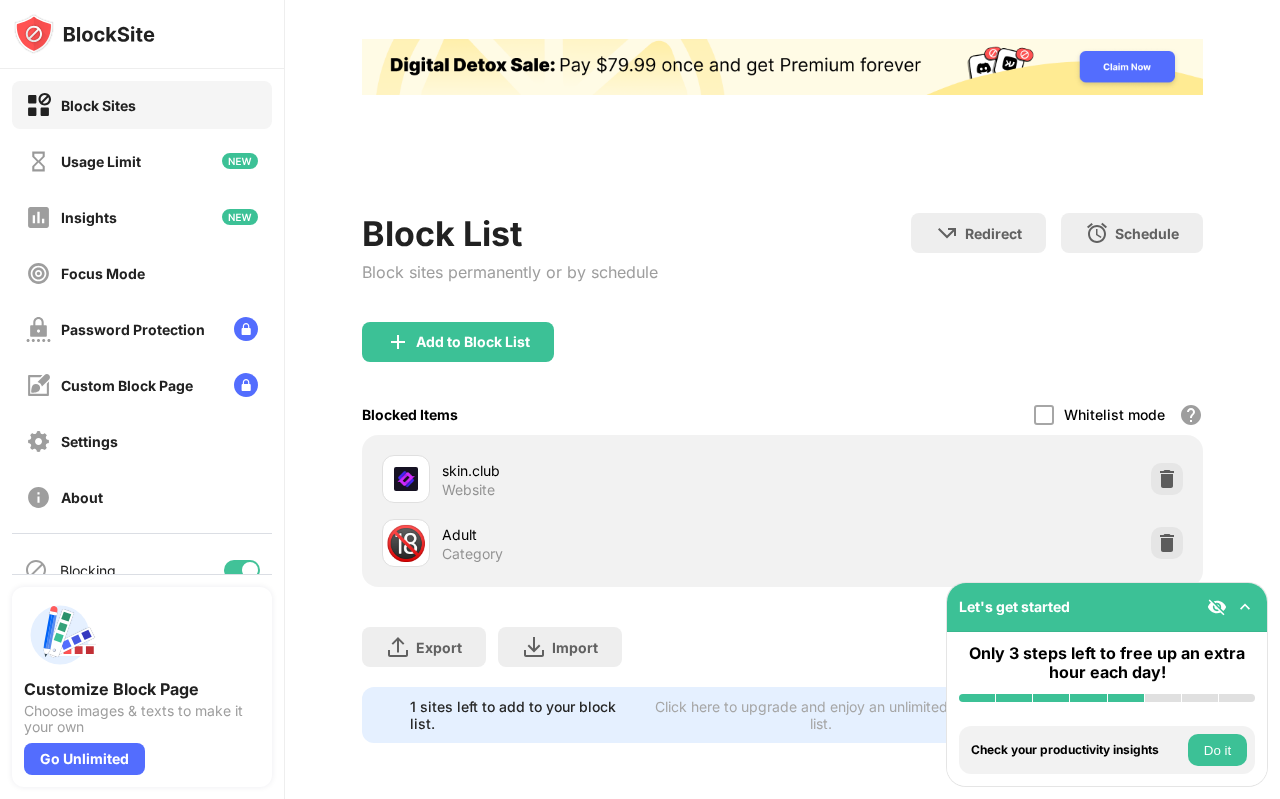 click on "Do it" at bounding box center (1217, 750) 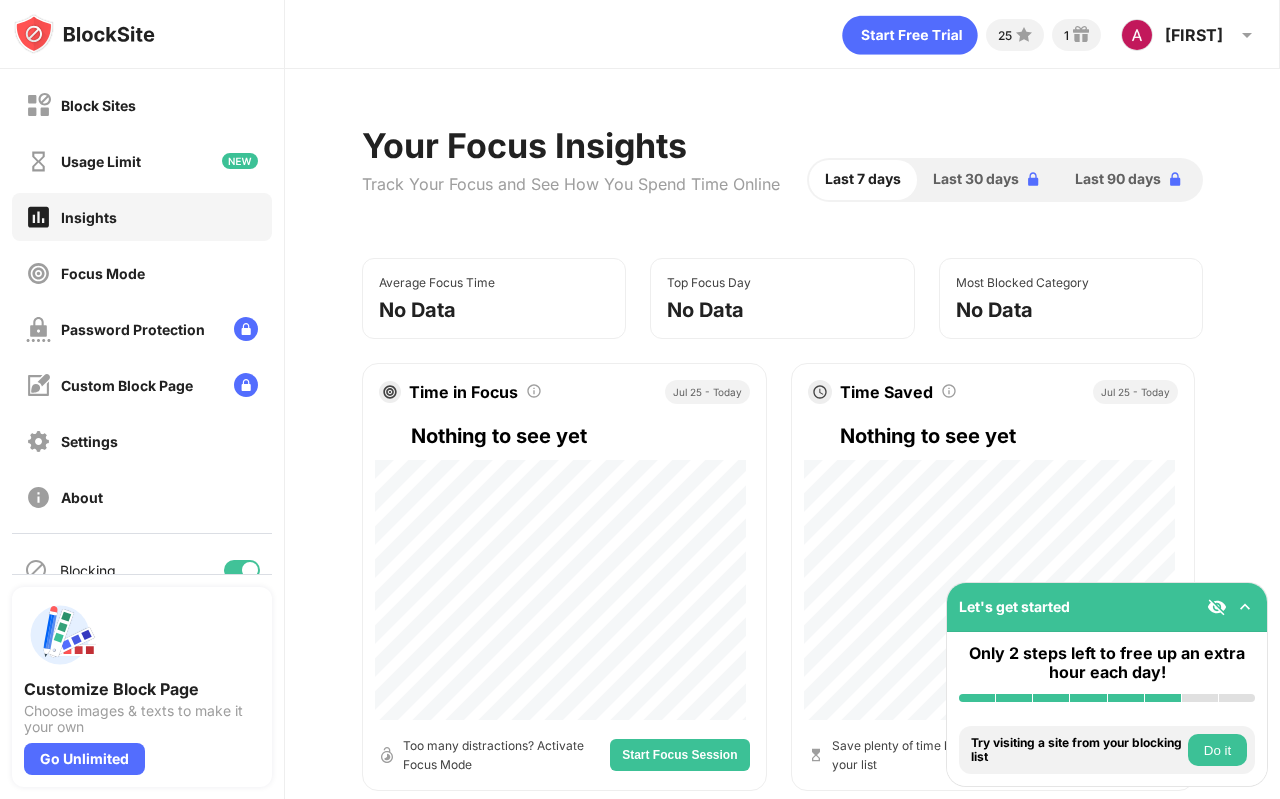 click on "Do it" at bounding box center (1217, 750) 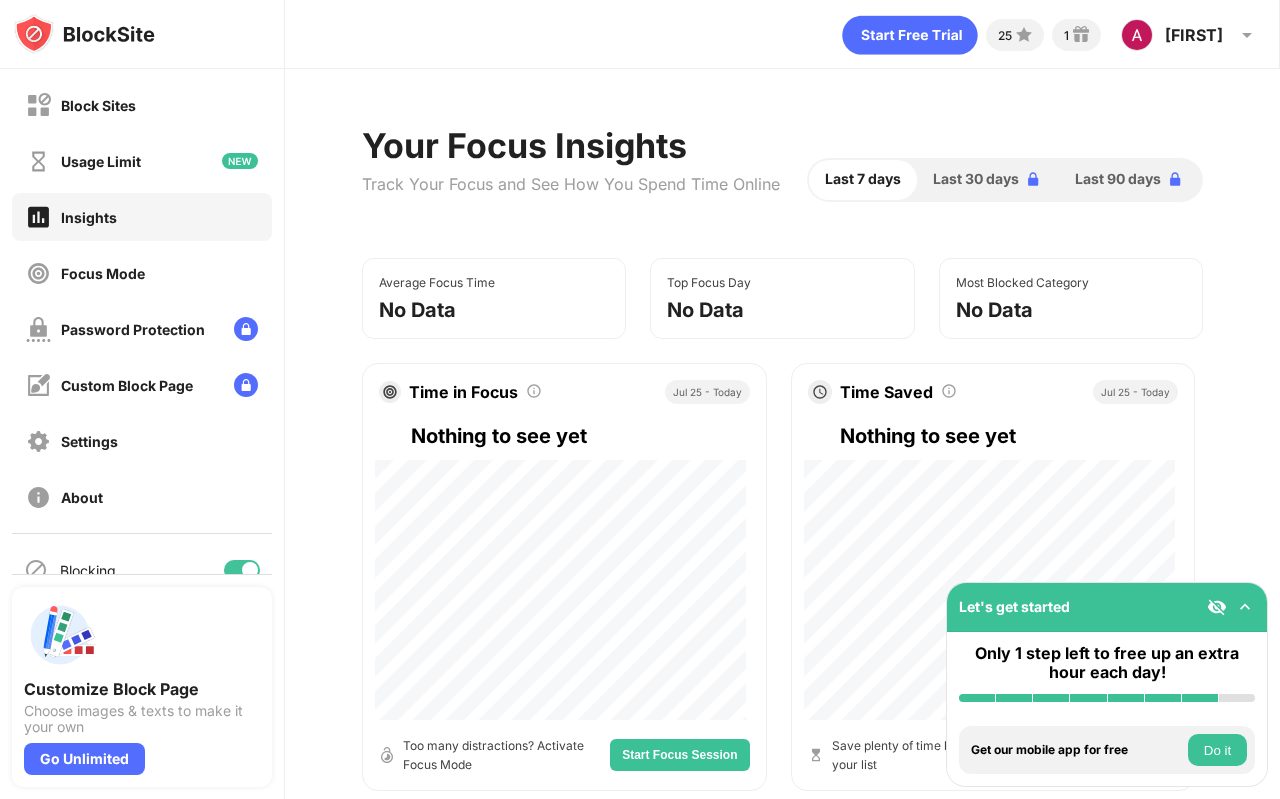click on "Do it" at bounding box center [1217, 750] 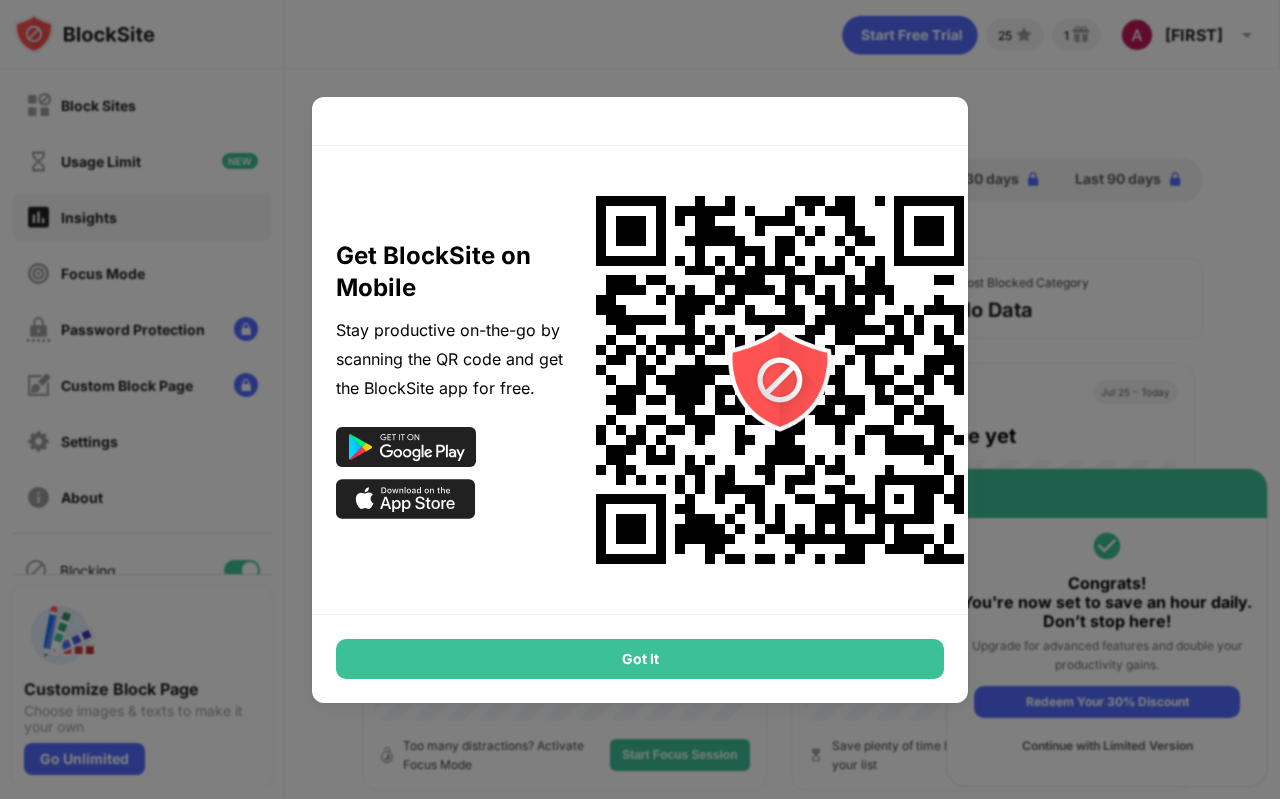 click at bounding box center (640, 399) 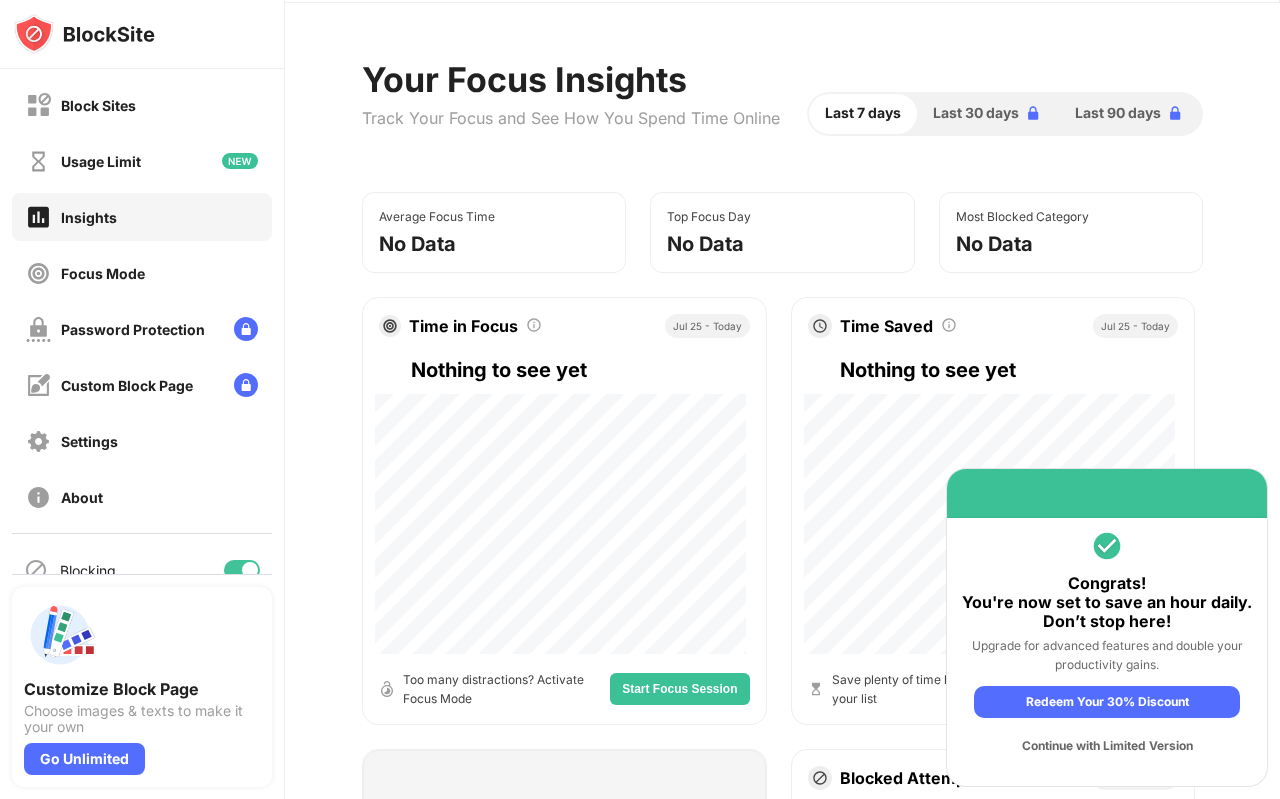 scroll, scrollTop: 300, scrollLeft: 0, axis: vertical 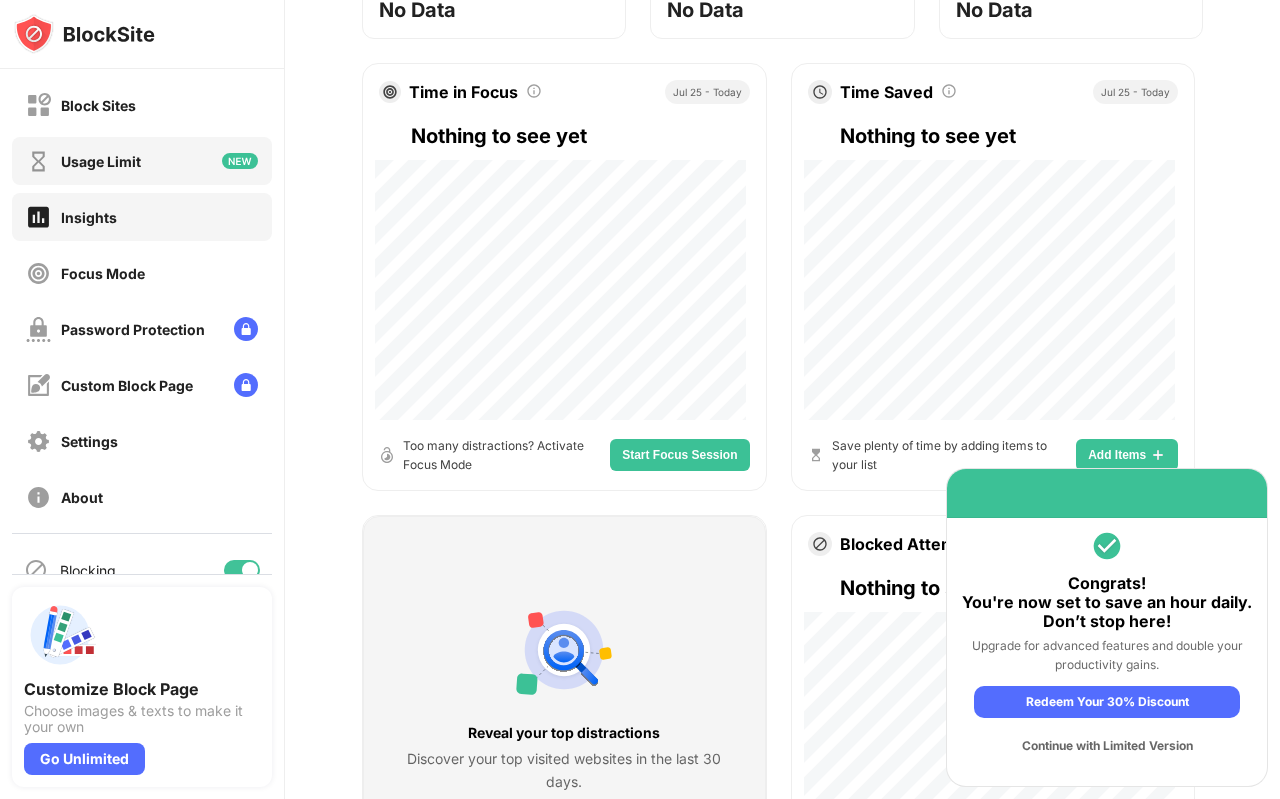 click on "Usage Limit" at bounding box center [101, 161] 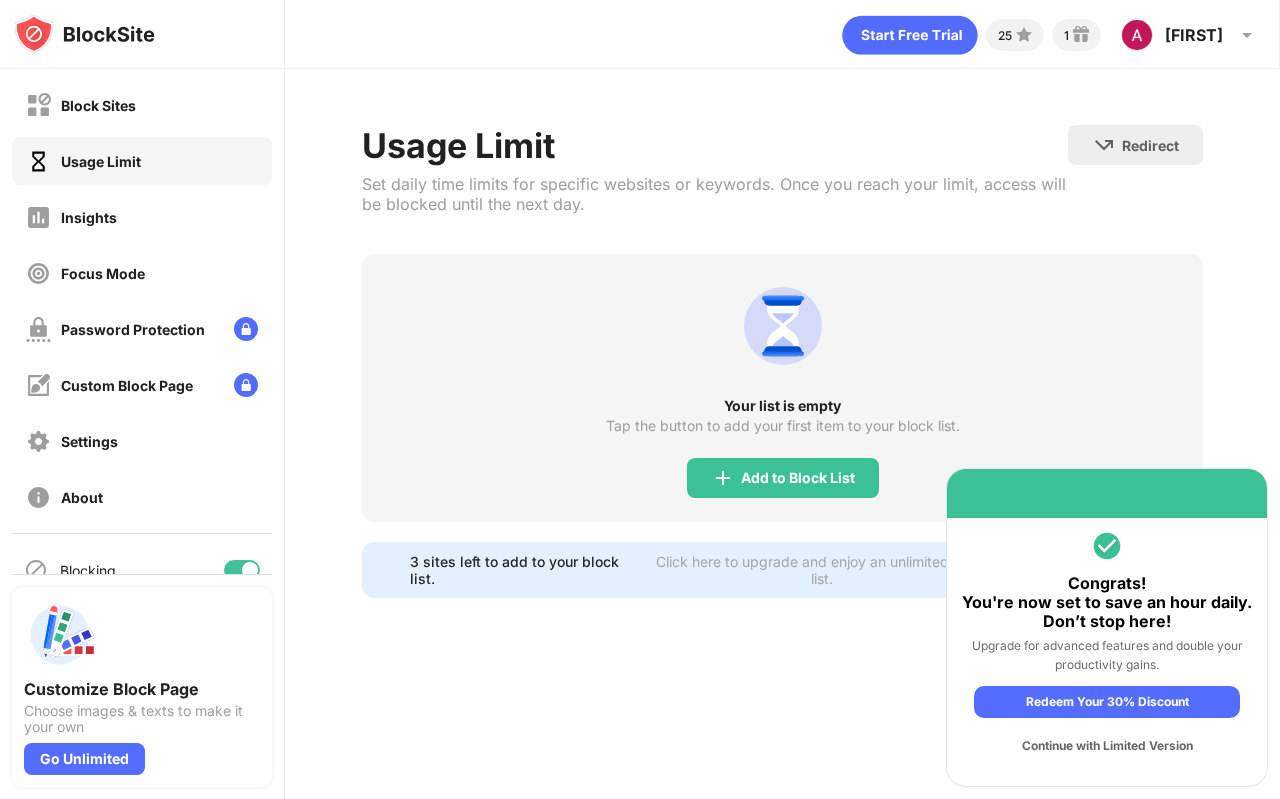 scroll, scrollTop: 0, scrollLeft: 0, axis: both 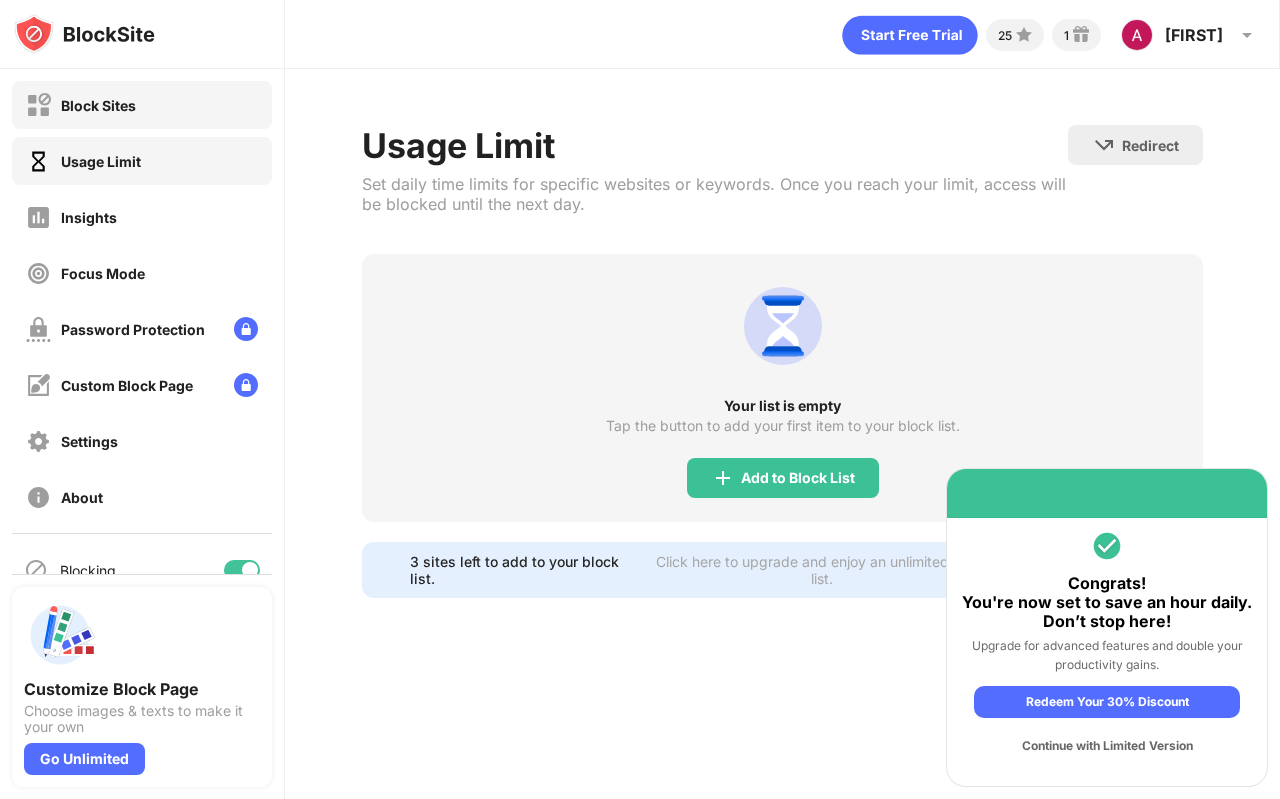 click on "Block Sites" at bounding box center (142, 105) 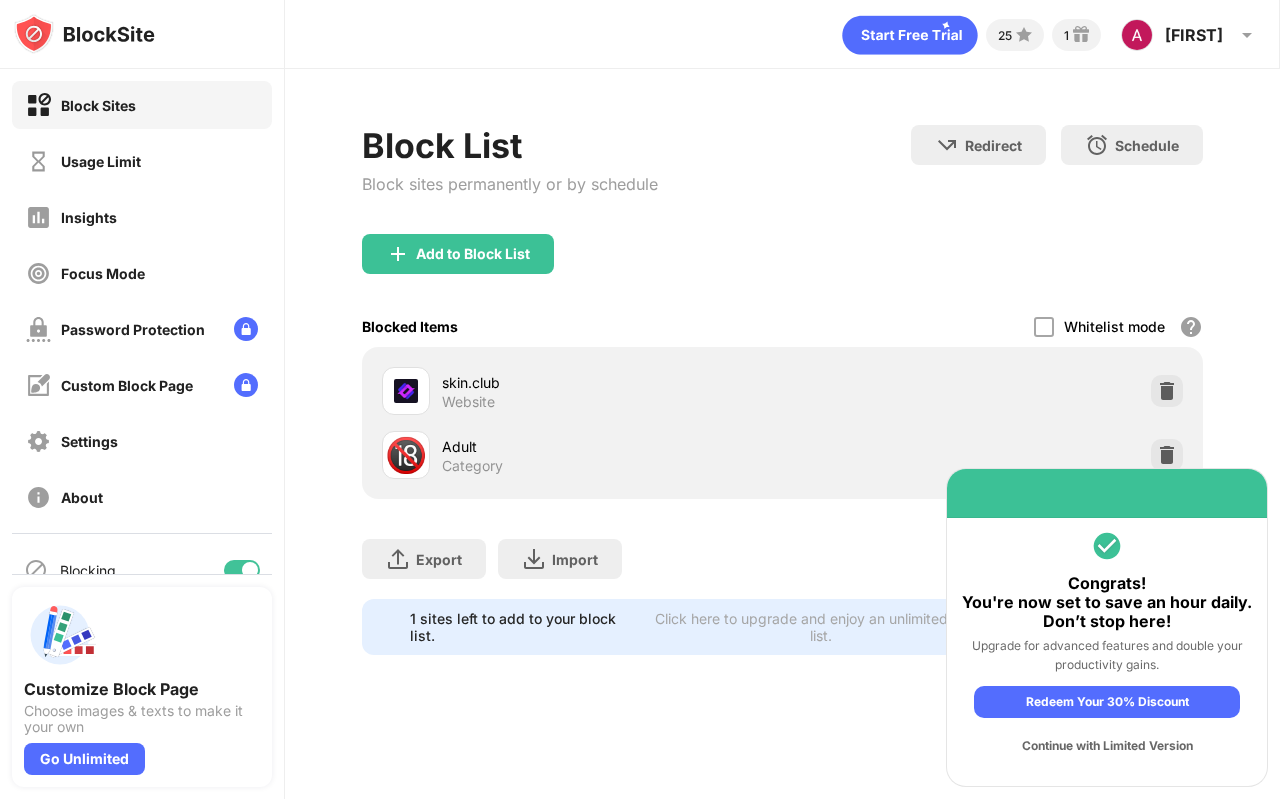 click on "Continue with Limited Version" at bounding box center [1107, 746] 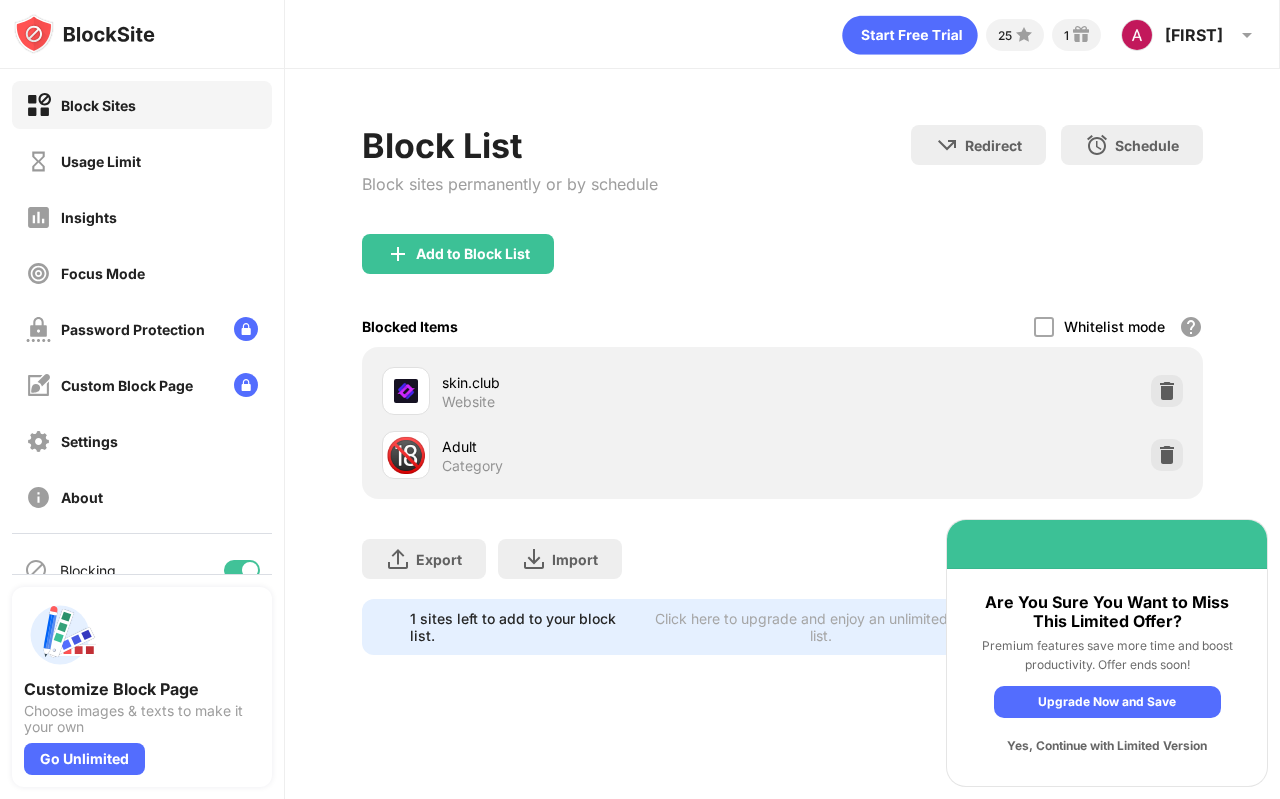 click on "Yes, Continue with Limited Version" at bounding box center (1107, 746) 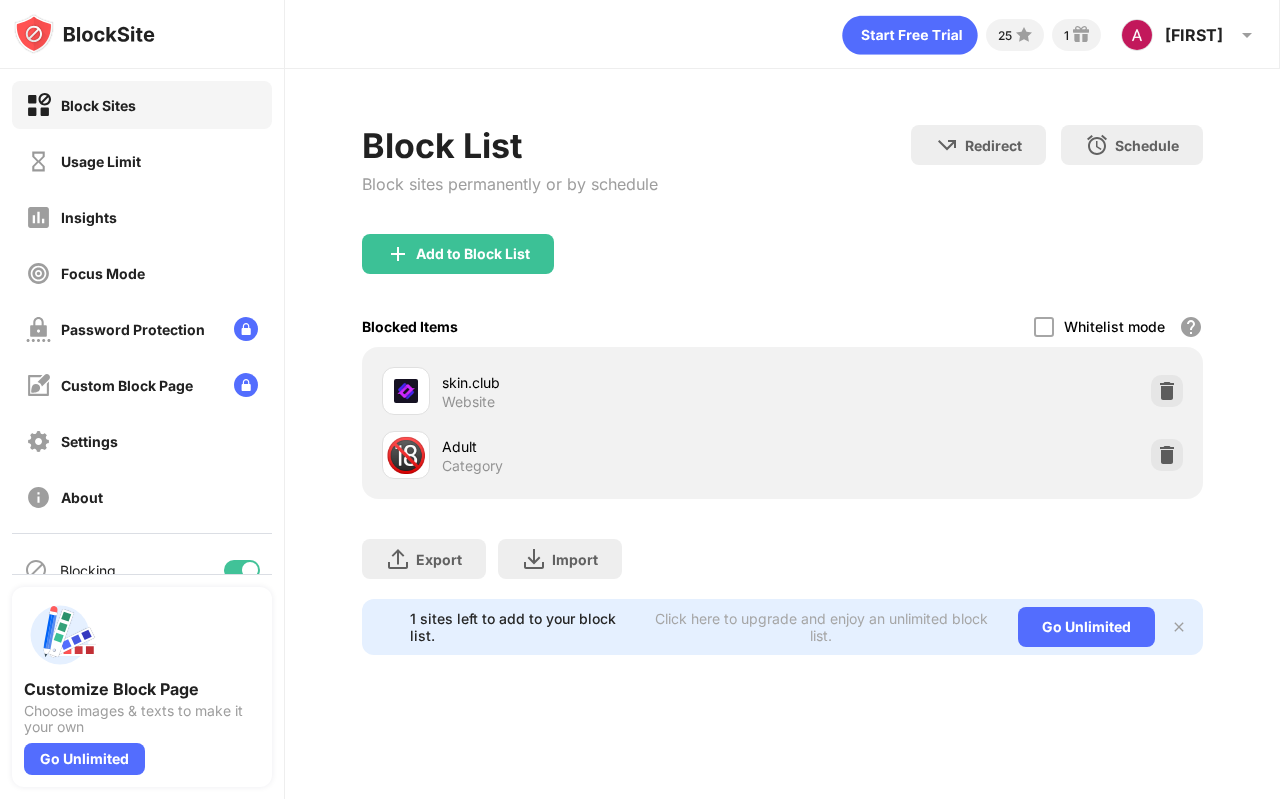 click at bounding box center (1179, 627) 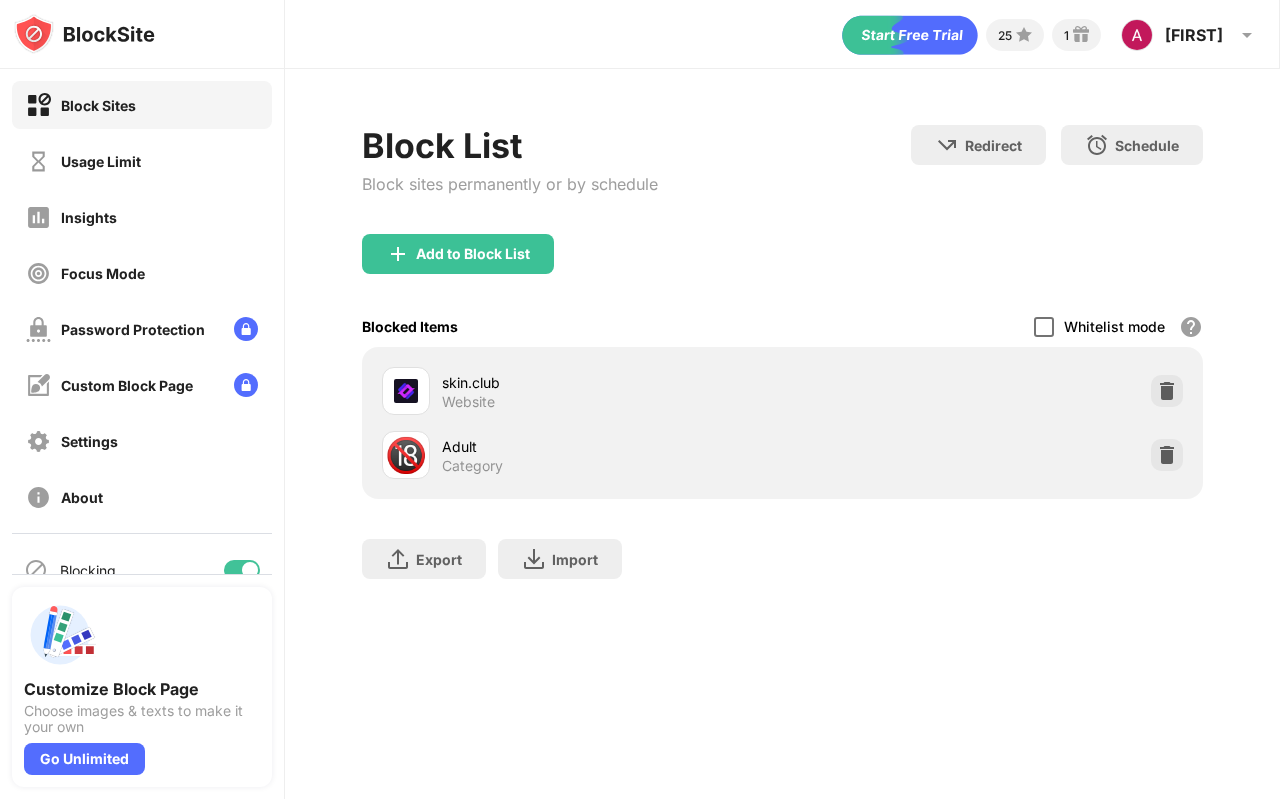 click at bounding box center (1044, 327) 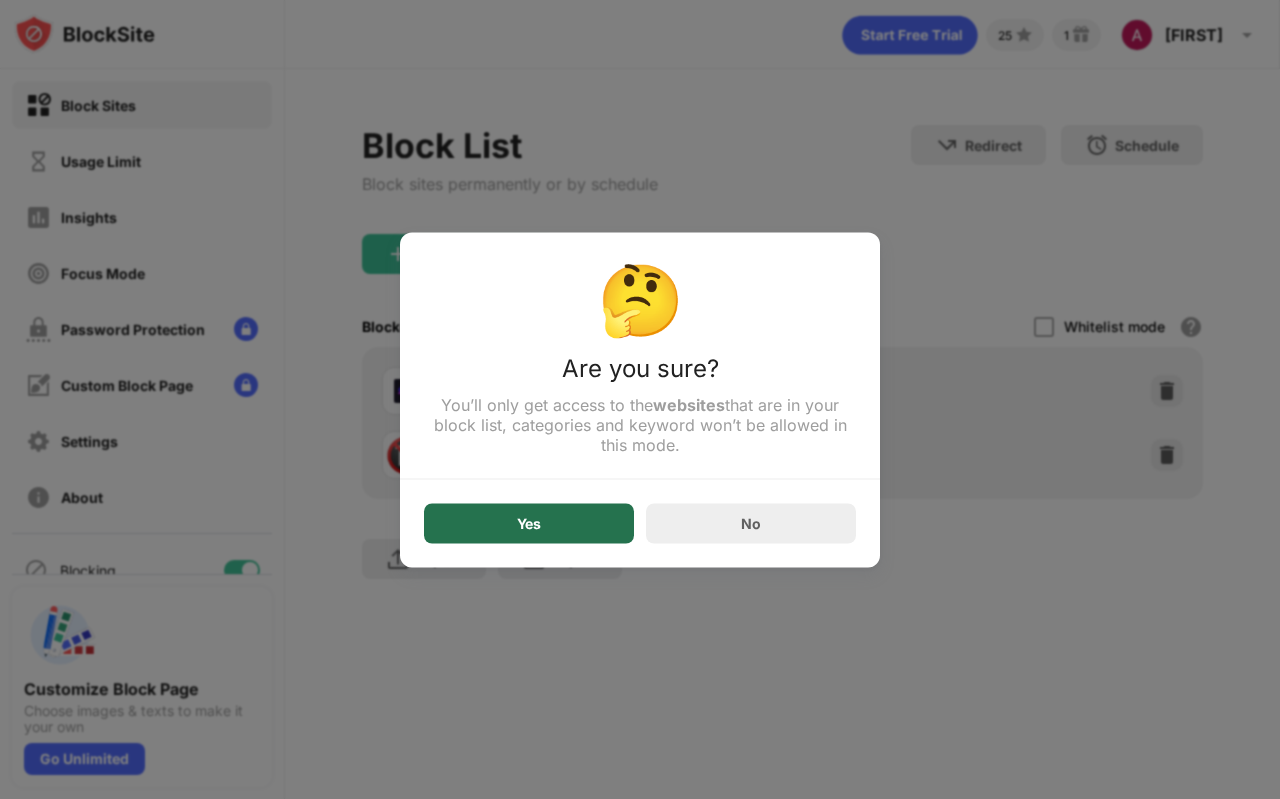 click on "Yes" at bounding box center [529, 523] 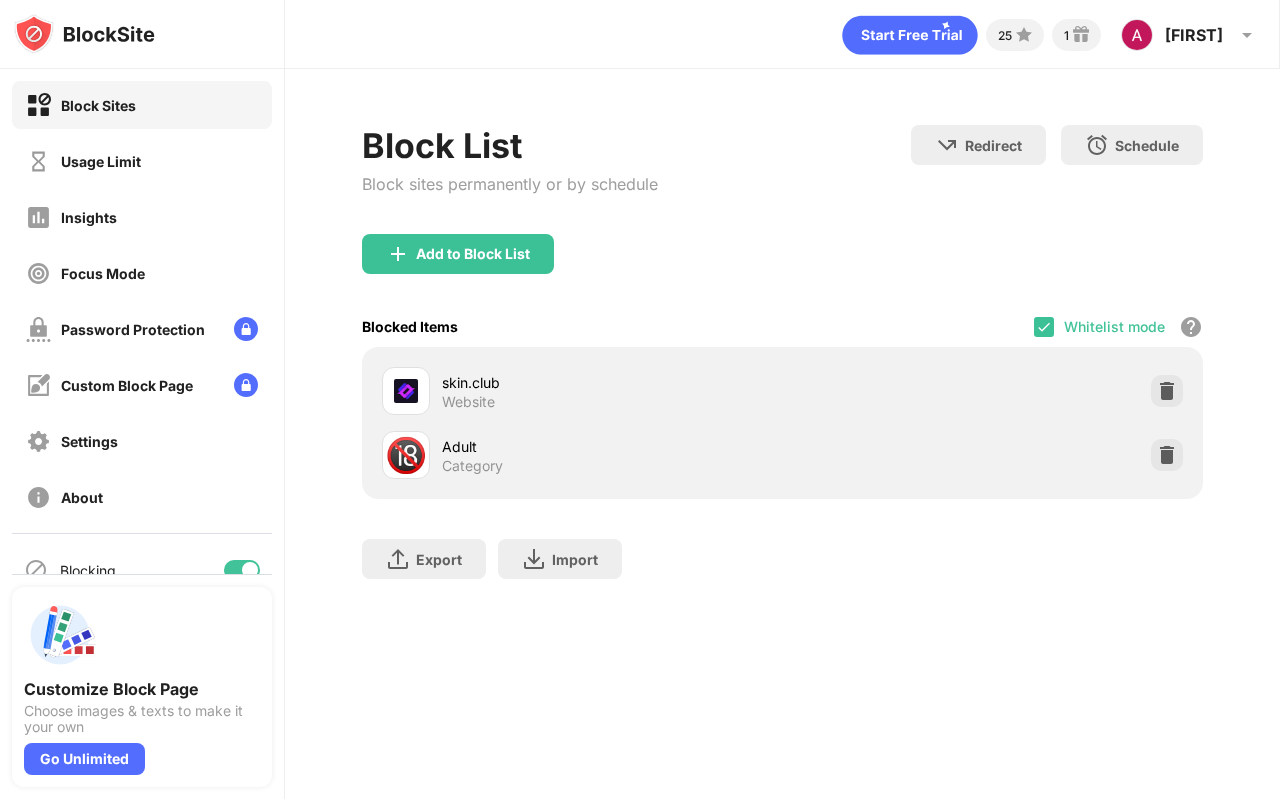 click at bounding box center (1167, 455) 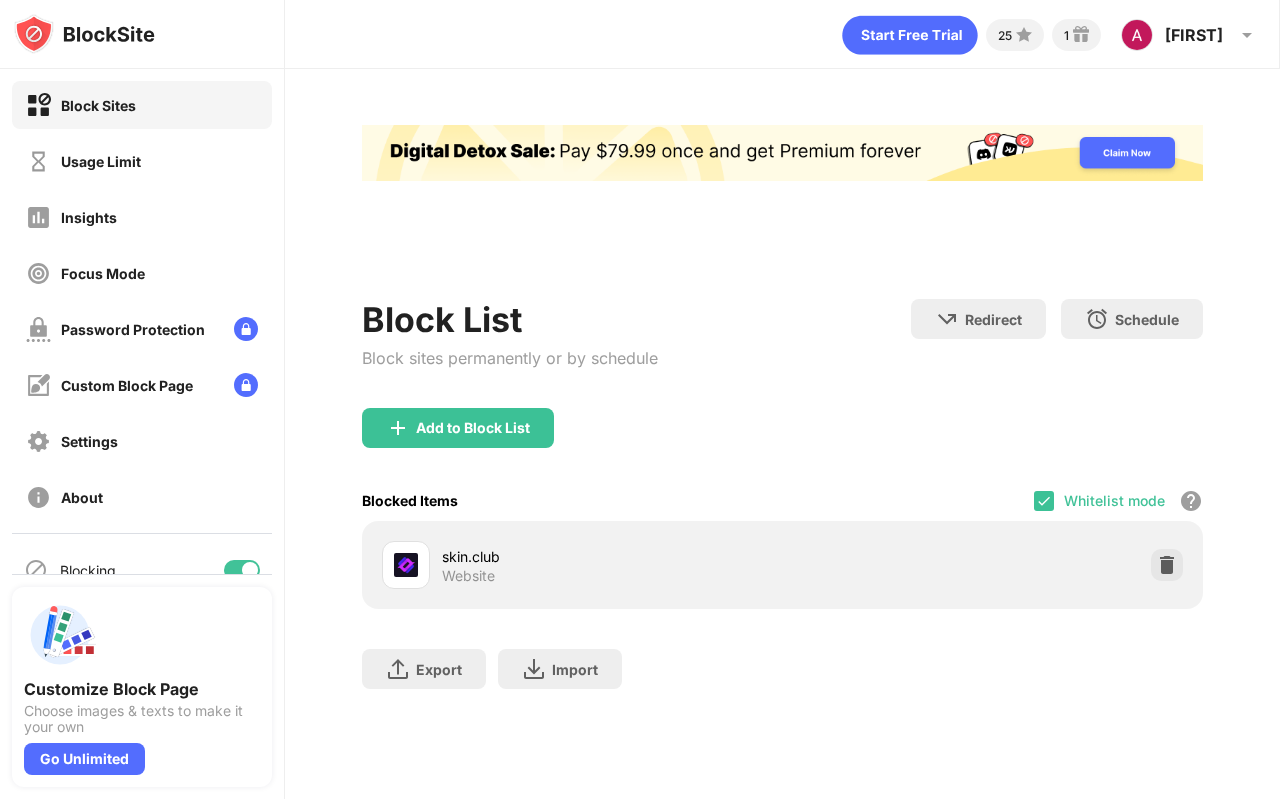 scroll, scrollTop: 0, scrollLeft: 0, axis: both 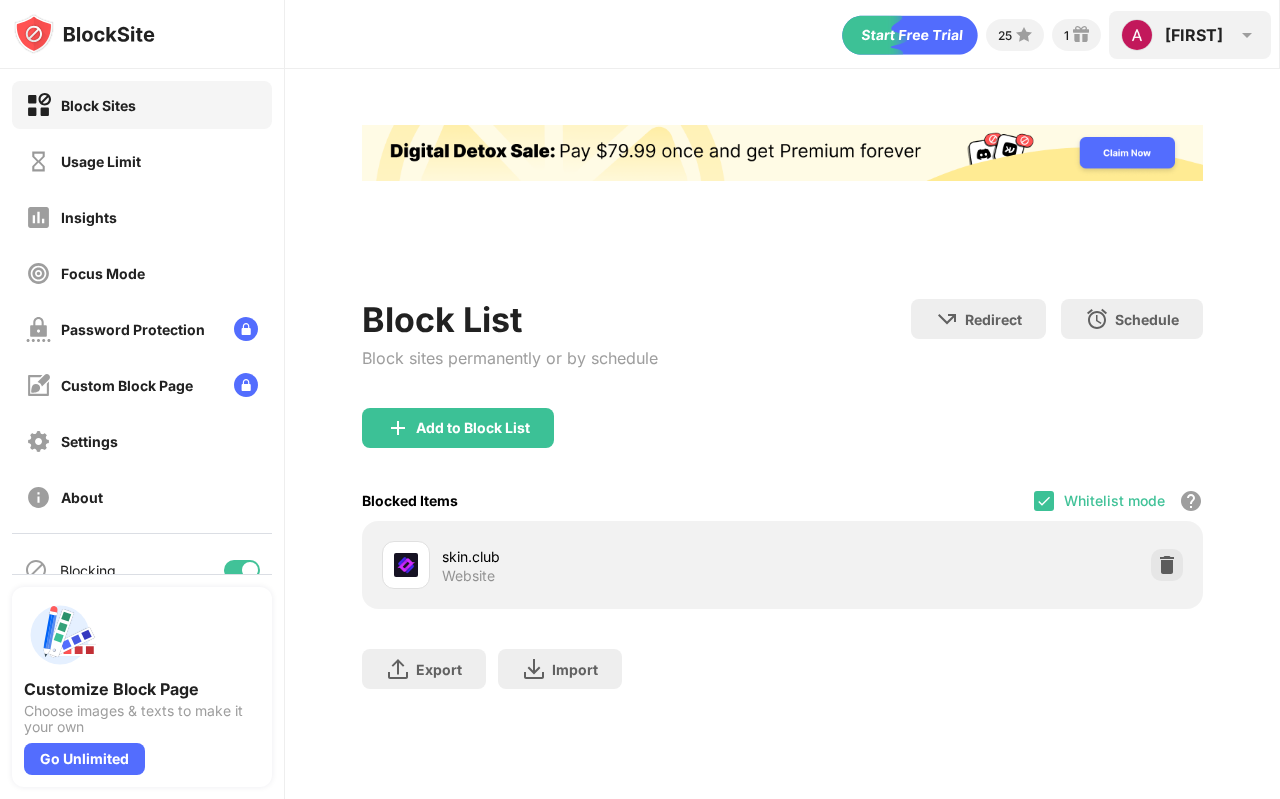 click on "Adam Adam Magee View Account Insights Premium Rewards Settings Support Log Out" at bounding box center (1190, 35) 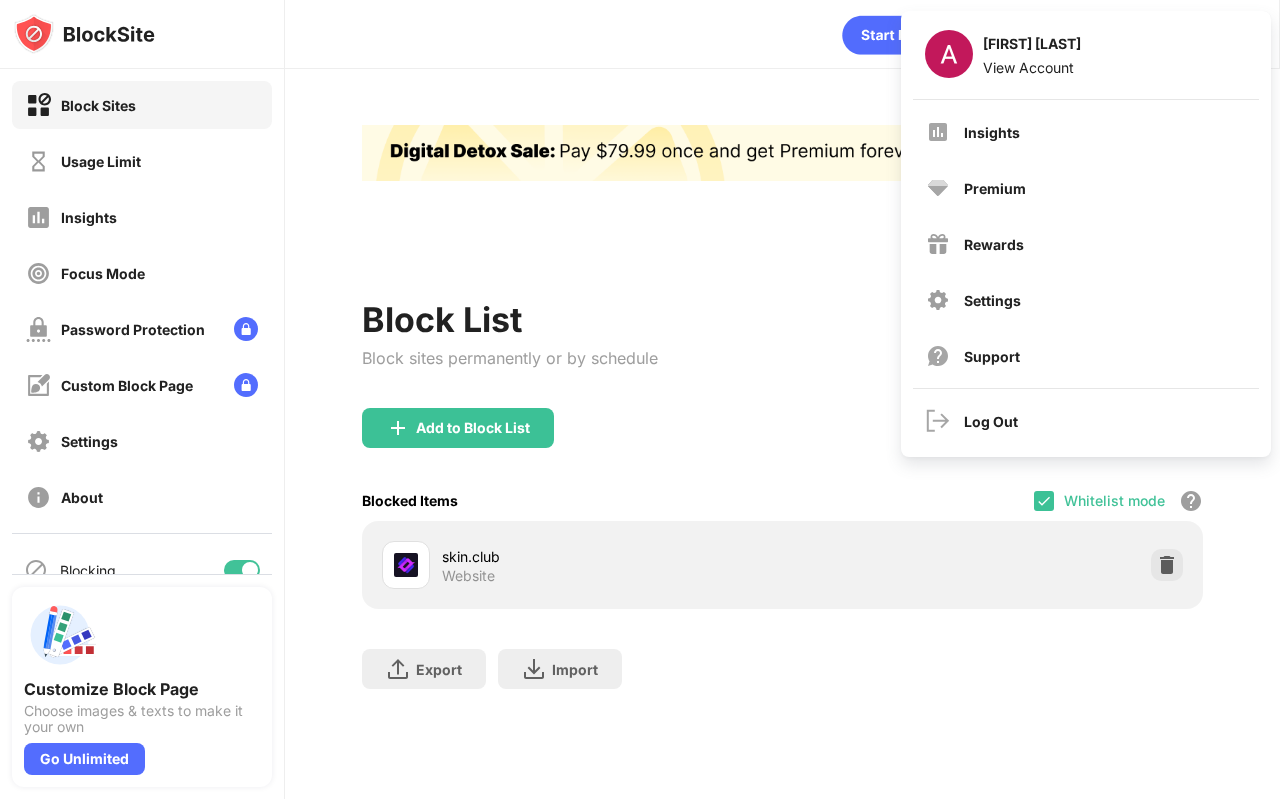 click on "Adam Magee View Account Insights Premium Rewards Settings Support Log Out" at bounding box center (1086, 234) 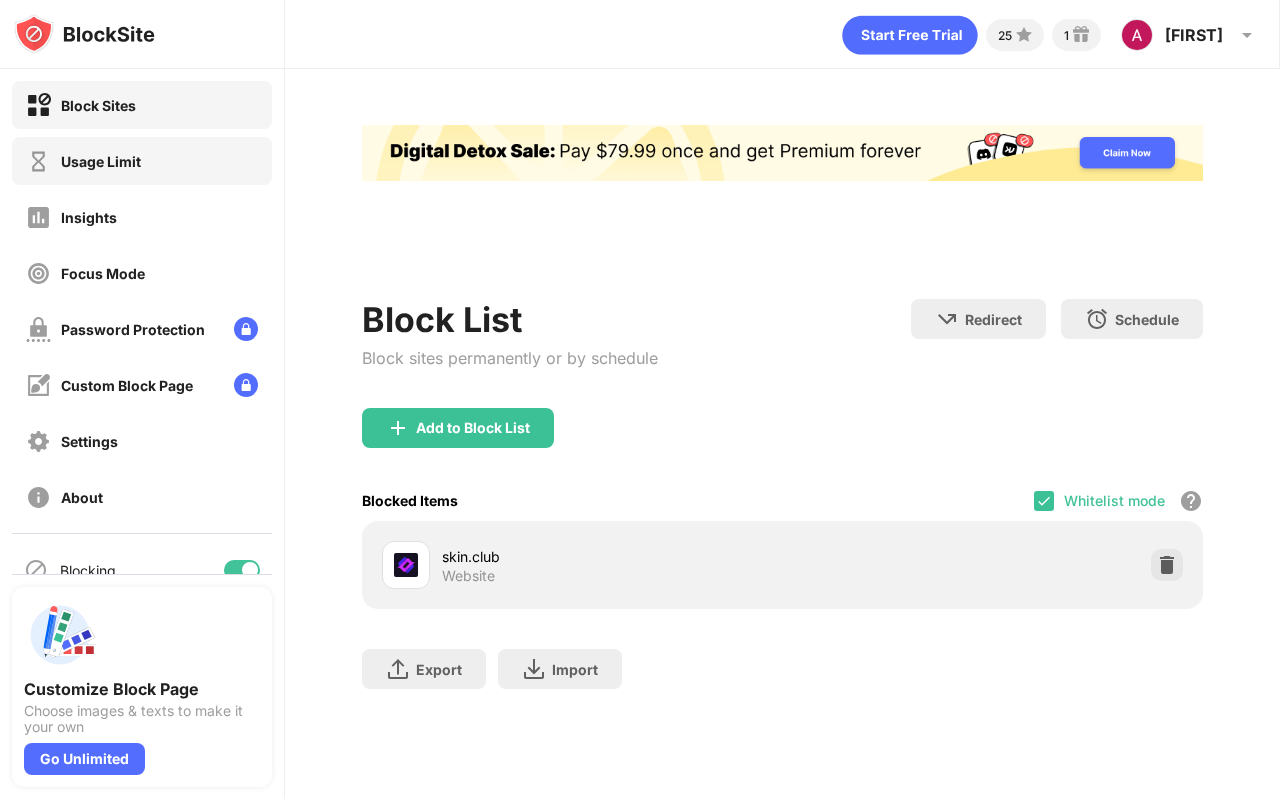 click on "Usage Limit" at bounding box center [142, 161] 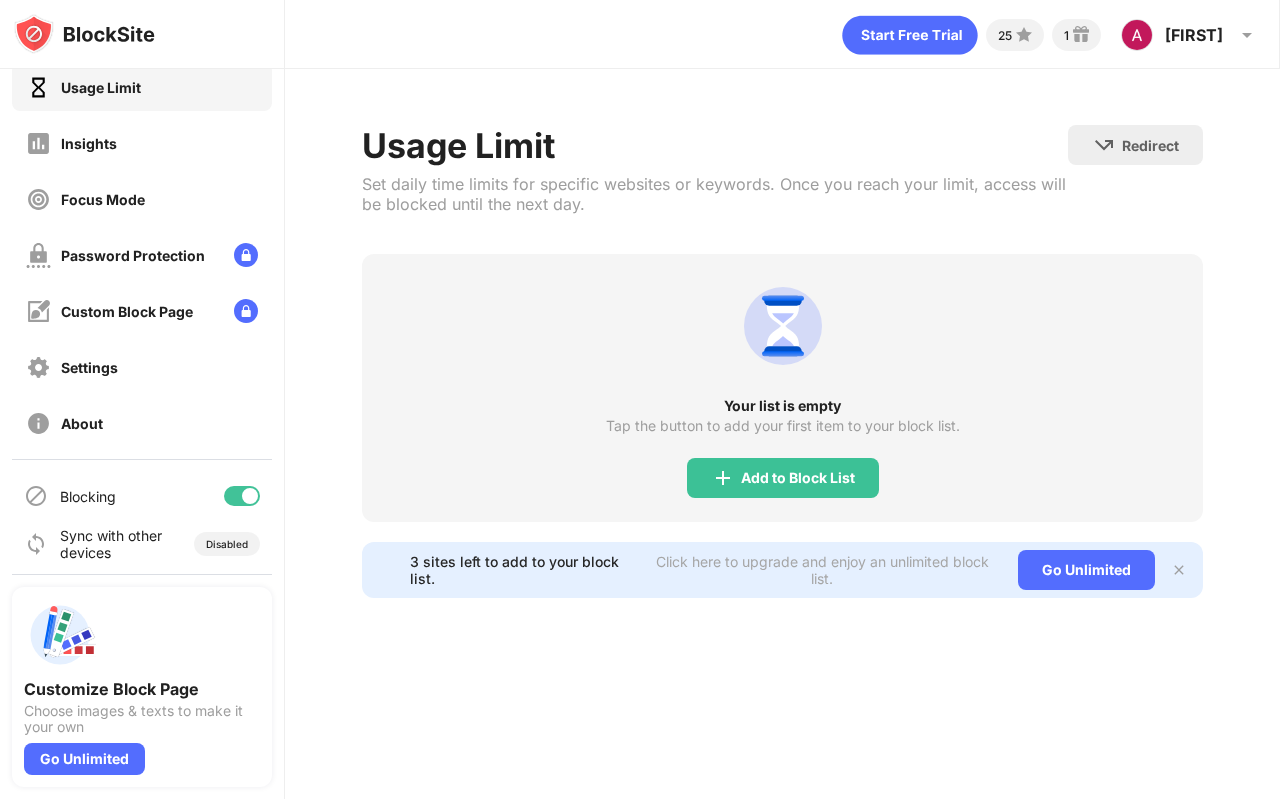 scroll, scrollTop: 80, scrollLeft: 0, axis: vertical 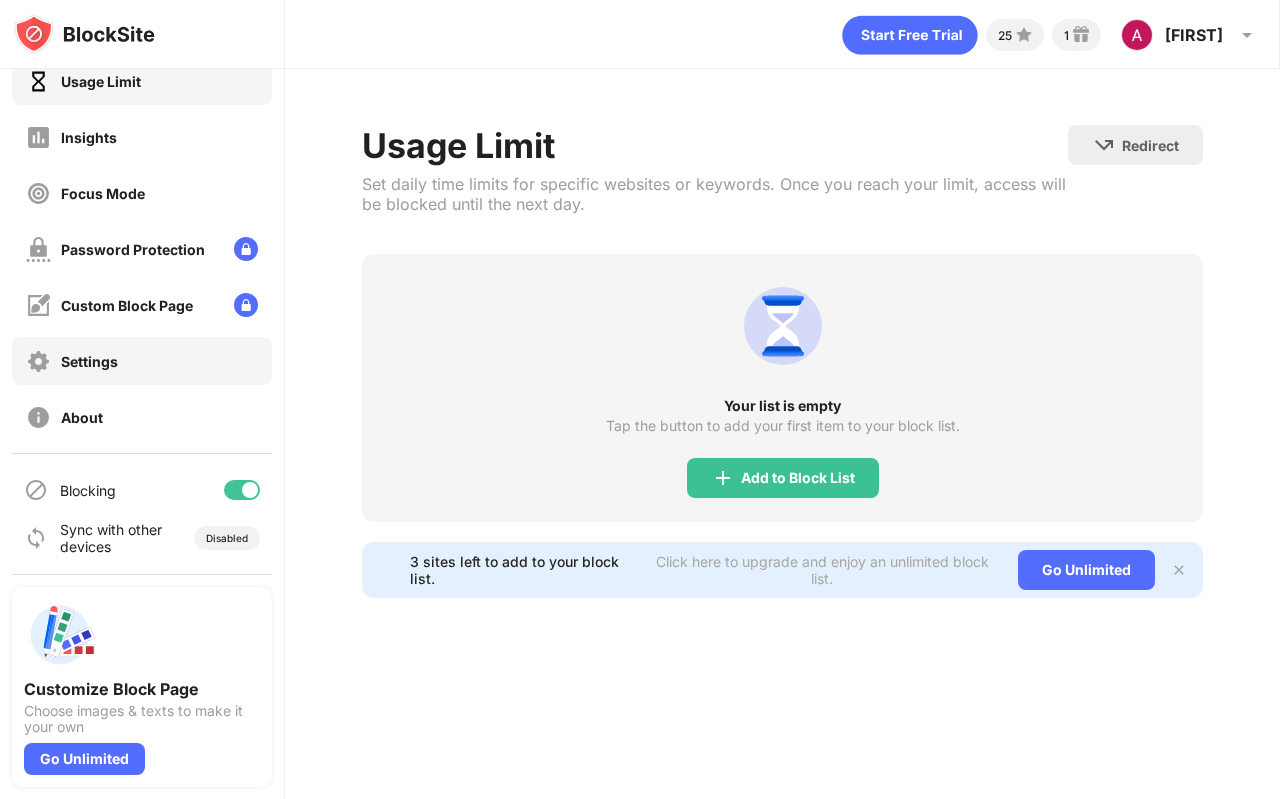 click on "Settings" at bounding box center [142, 361] 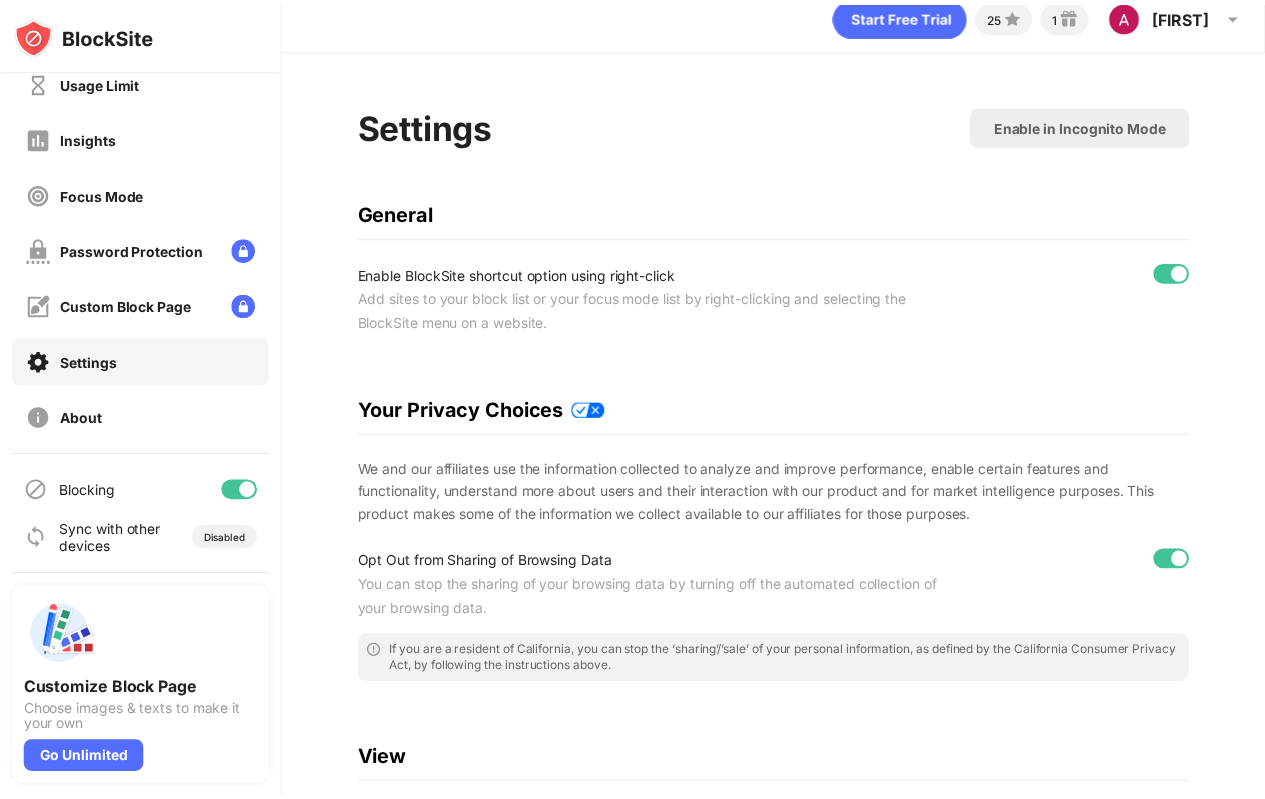 scroll, scrollTop: 0, scrollLeft: 0, axis: both 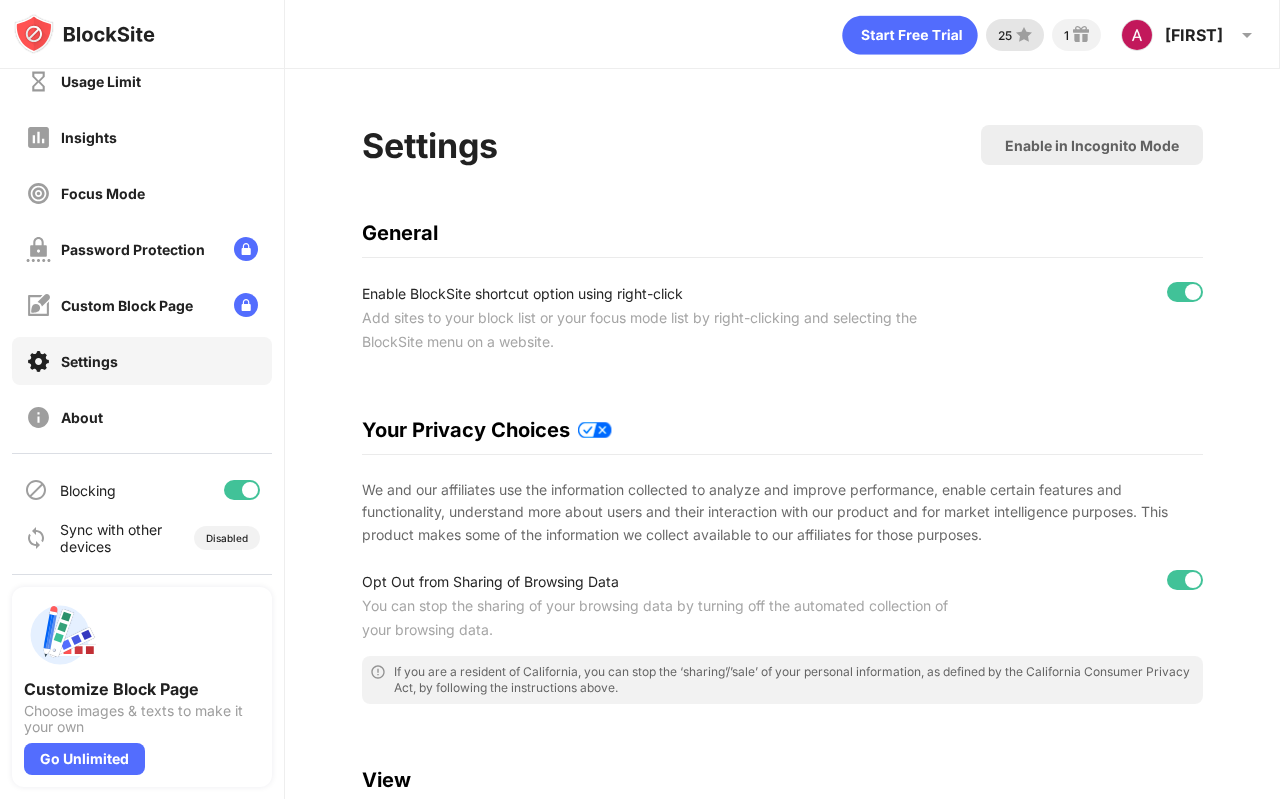 click at bounding box center [1024, 35] 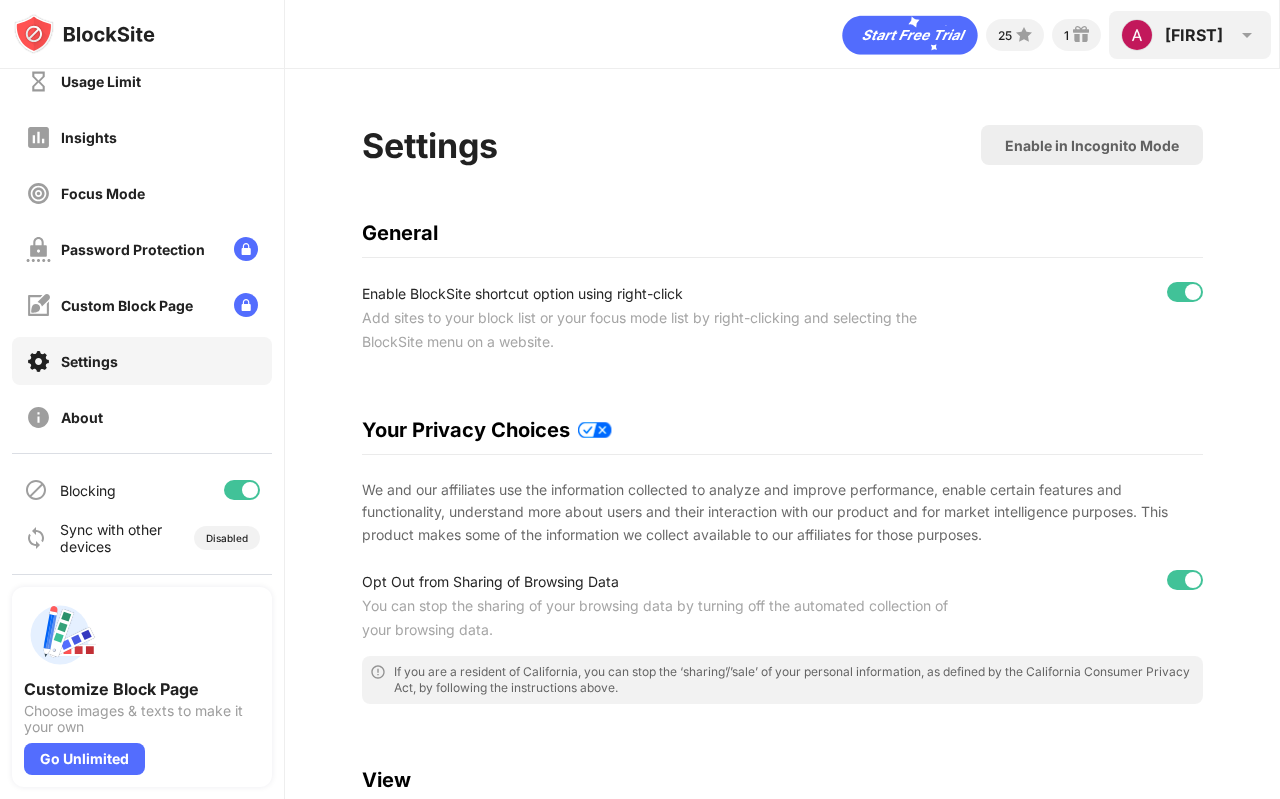 click on "[FIRST]" at bounding box center (1194, 35) 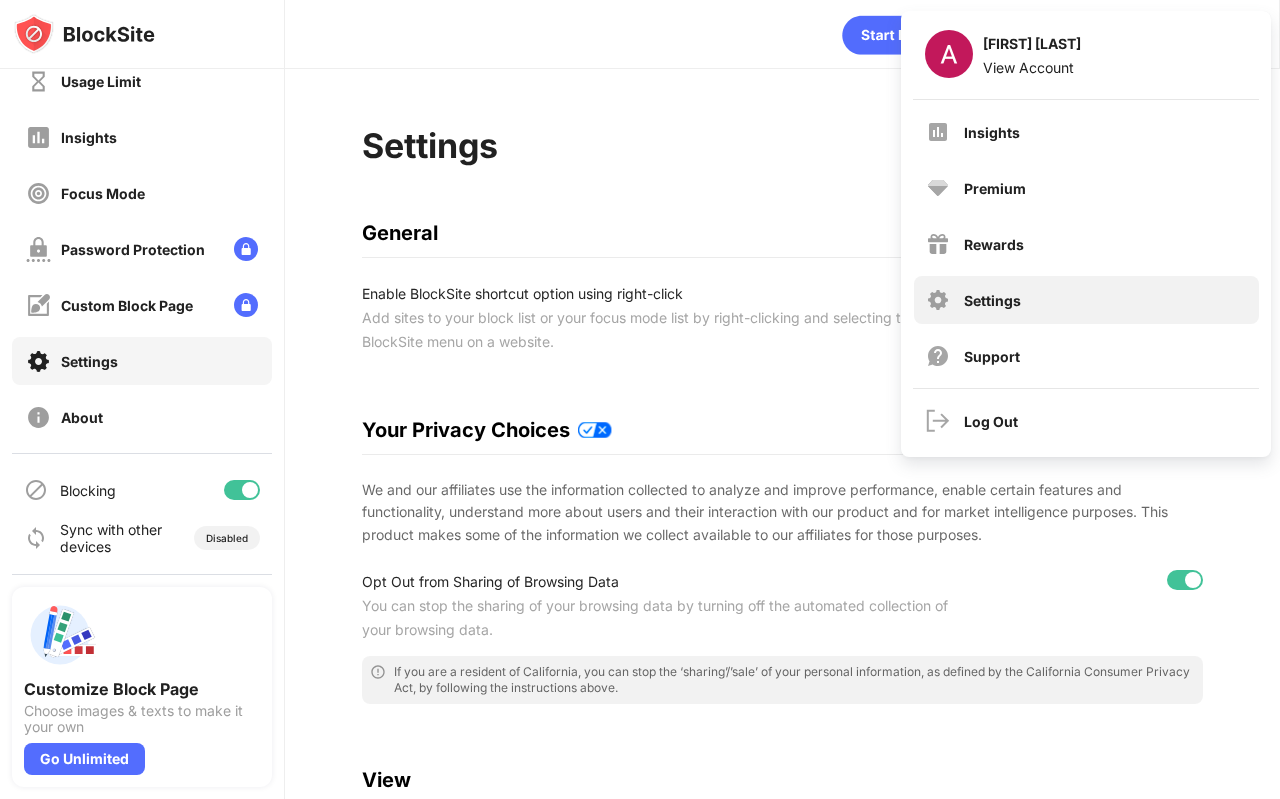 click on "Settings" at bounding box center (992, 300) 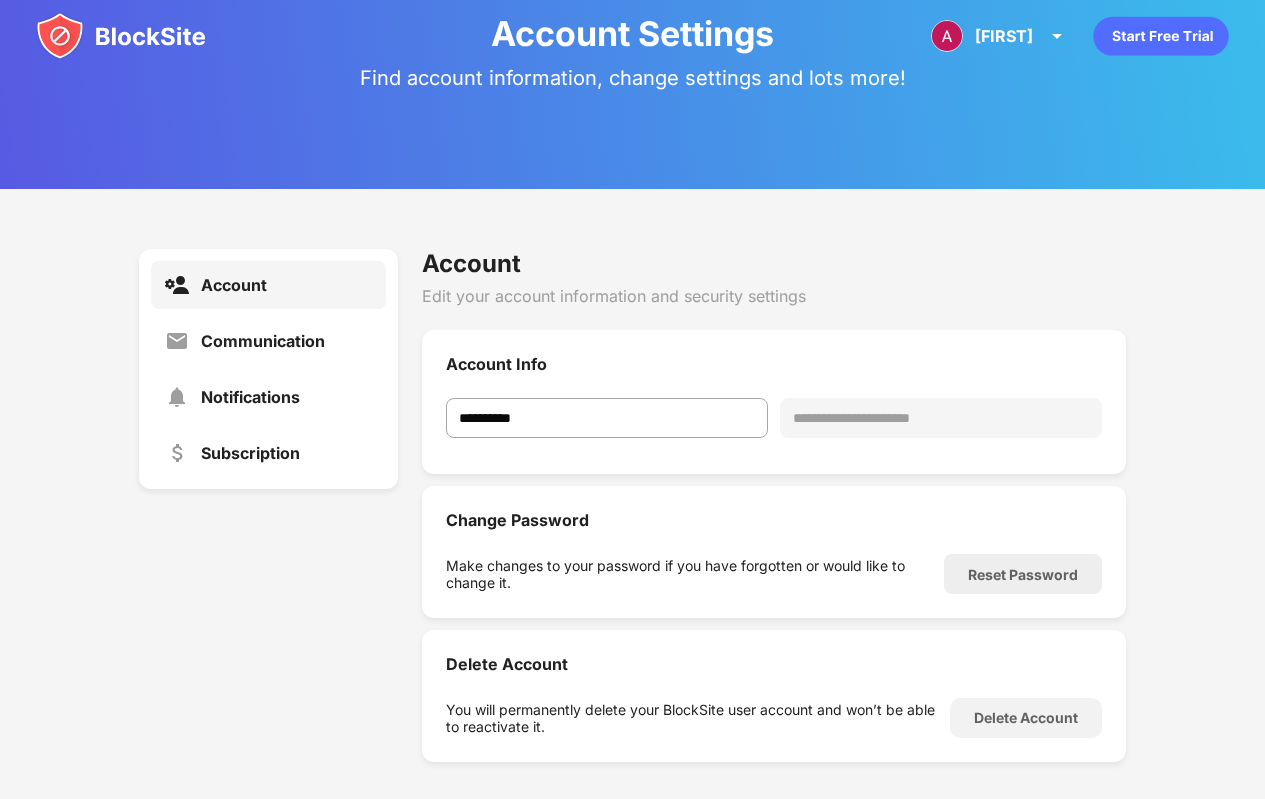 scroll, scrollTop: 110, scrollLeft: 0, axis: vertical 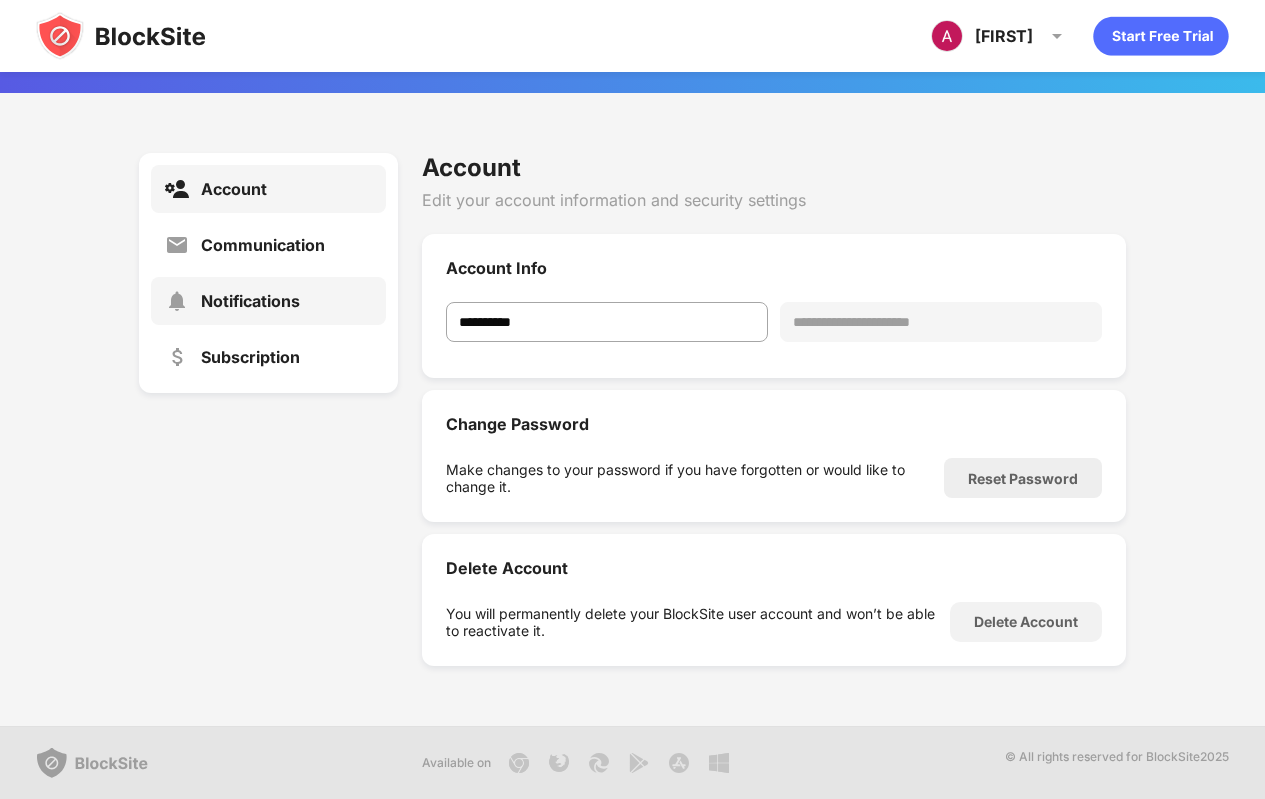 click on "Notifications" at bounding box center [250, 301] 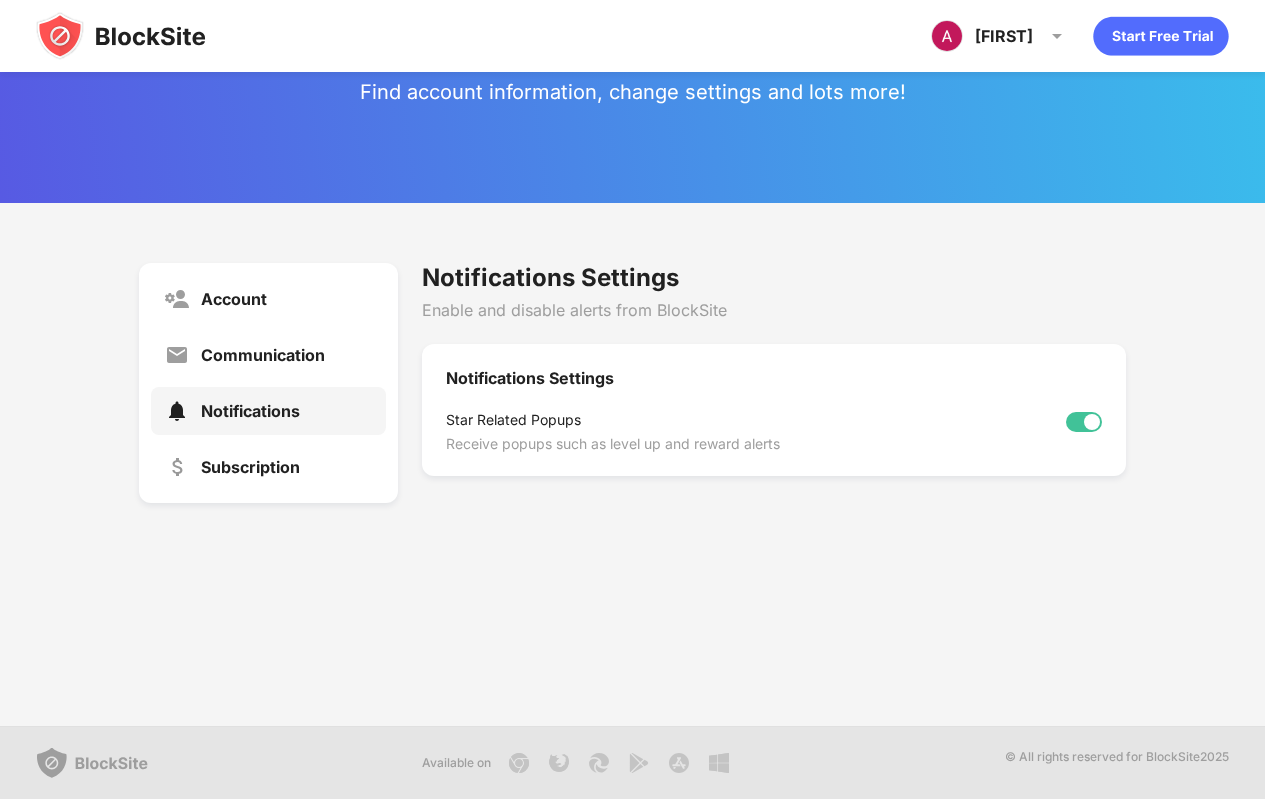 scroll, scrollTop: 0, scrollLeft: 0, axis: both 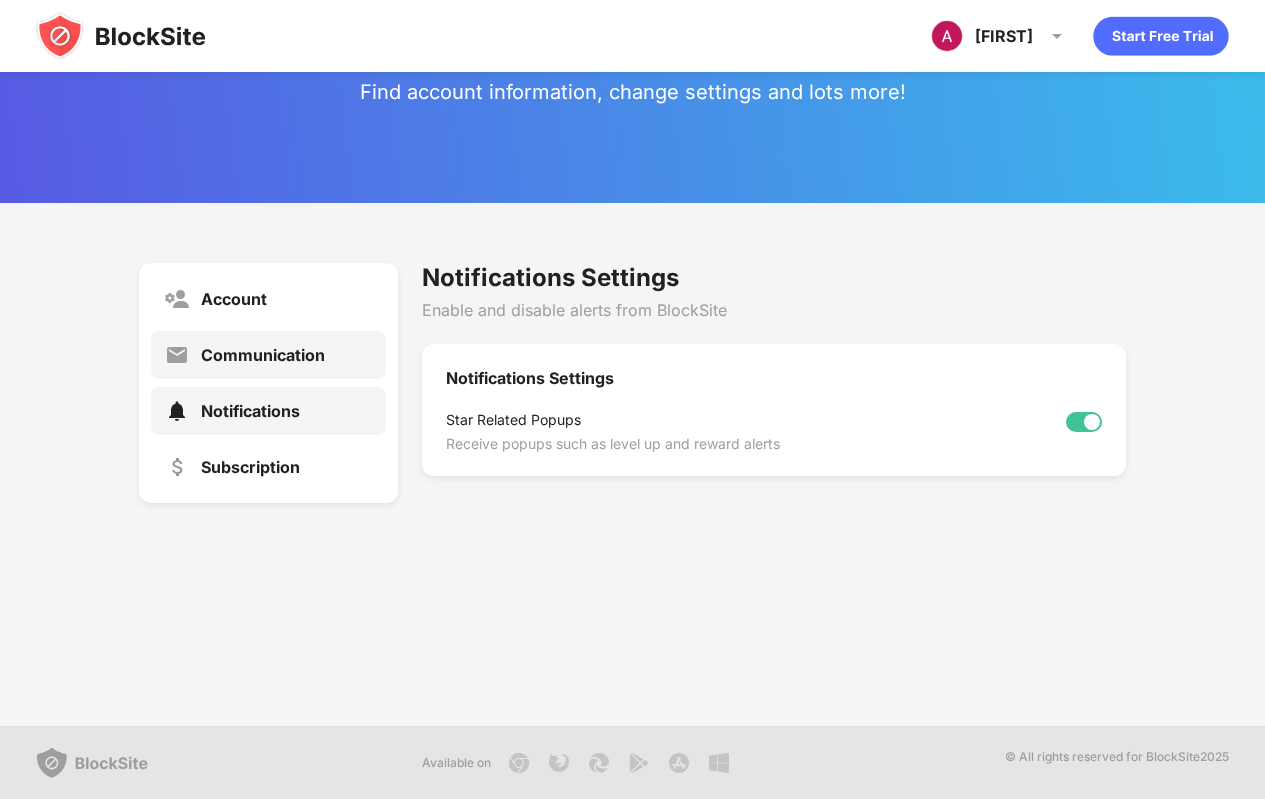 click on "Communication" at bounding box center (263, 355) 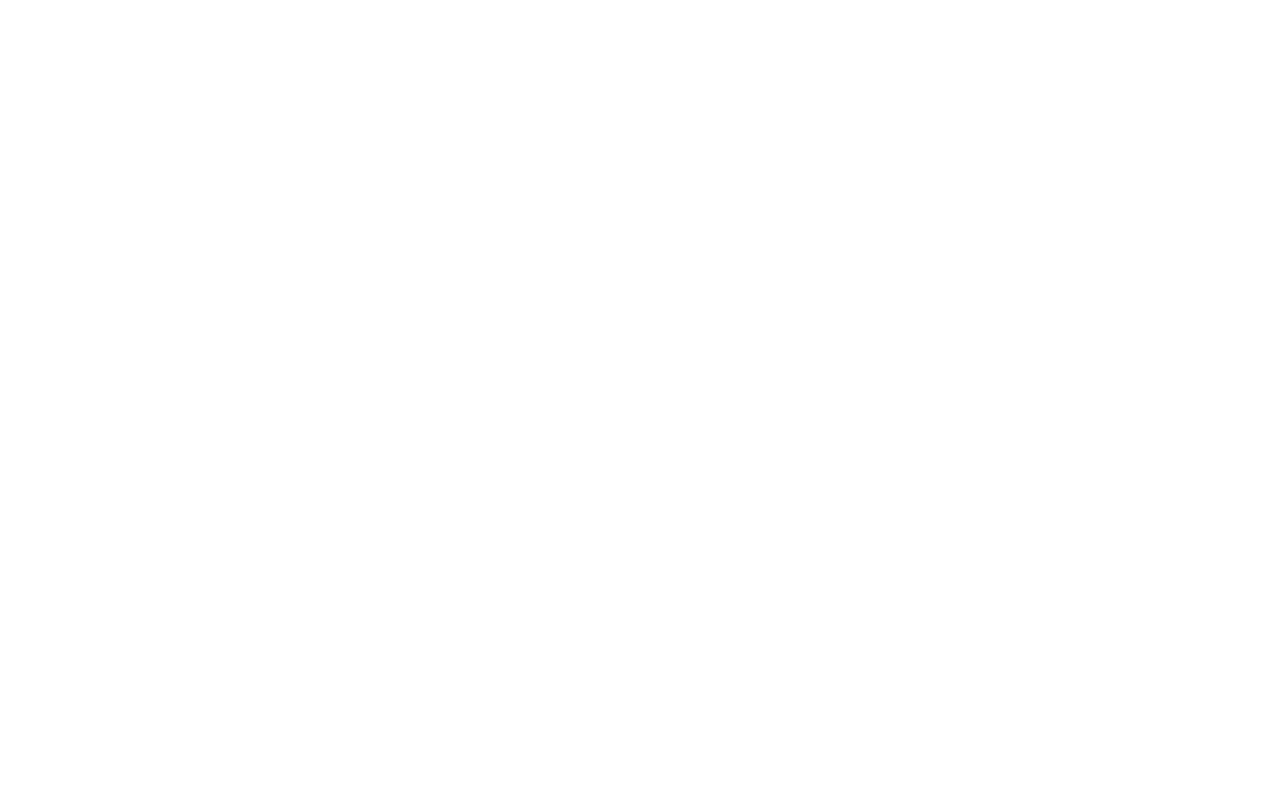 scroll, scrollTop: 0, scrollLeft: 0, axis: both 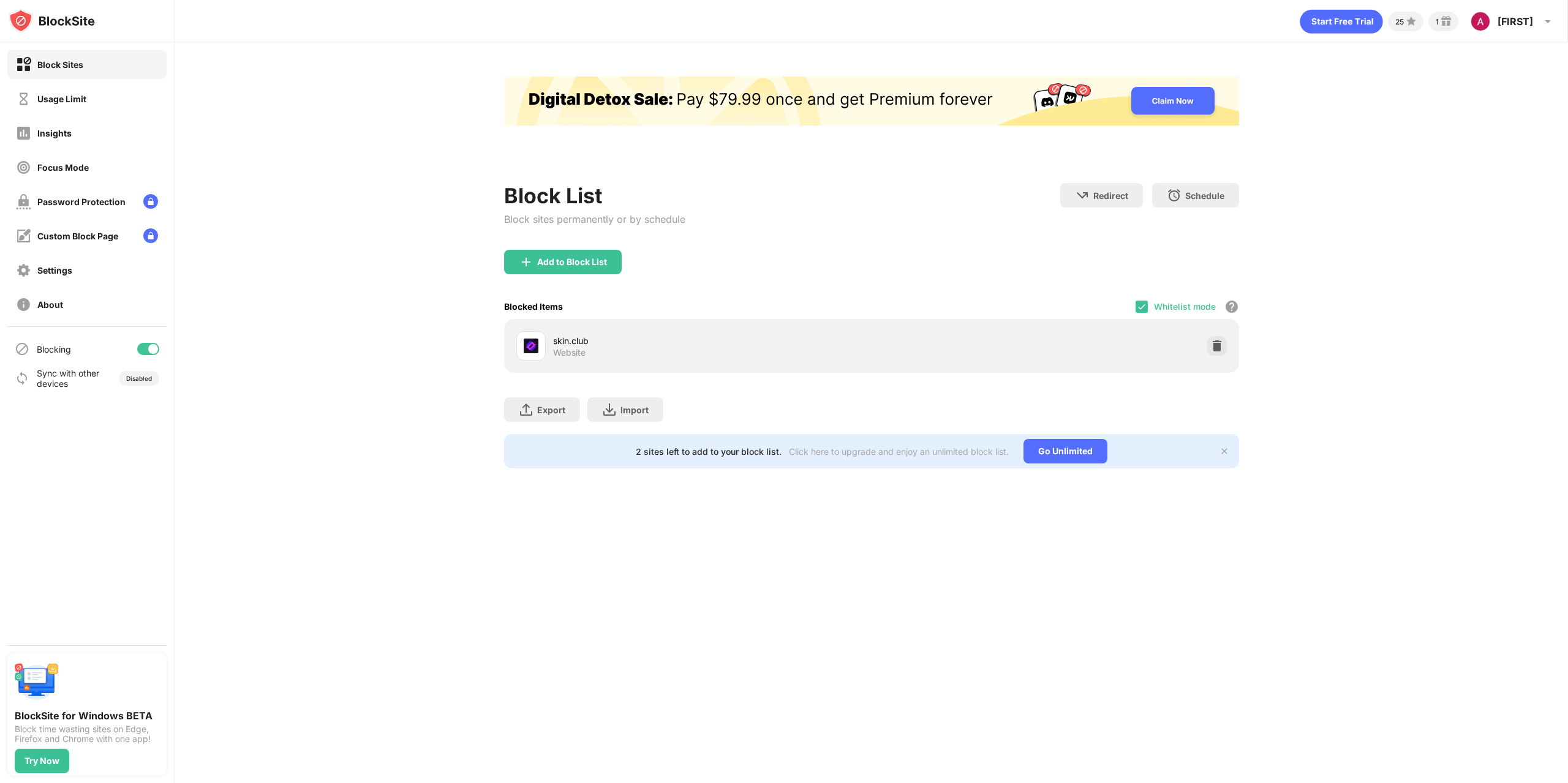 click on "Whitelist mode Block all websites except for those in your whitelist. Whitelist Mode only works with URLs and won't include categories or keywords." at bounding box center [1187, 306] 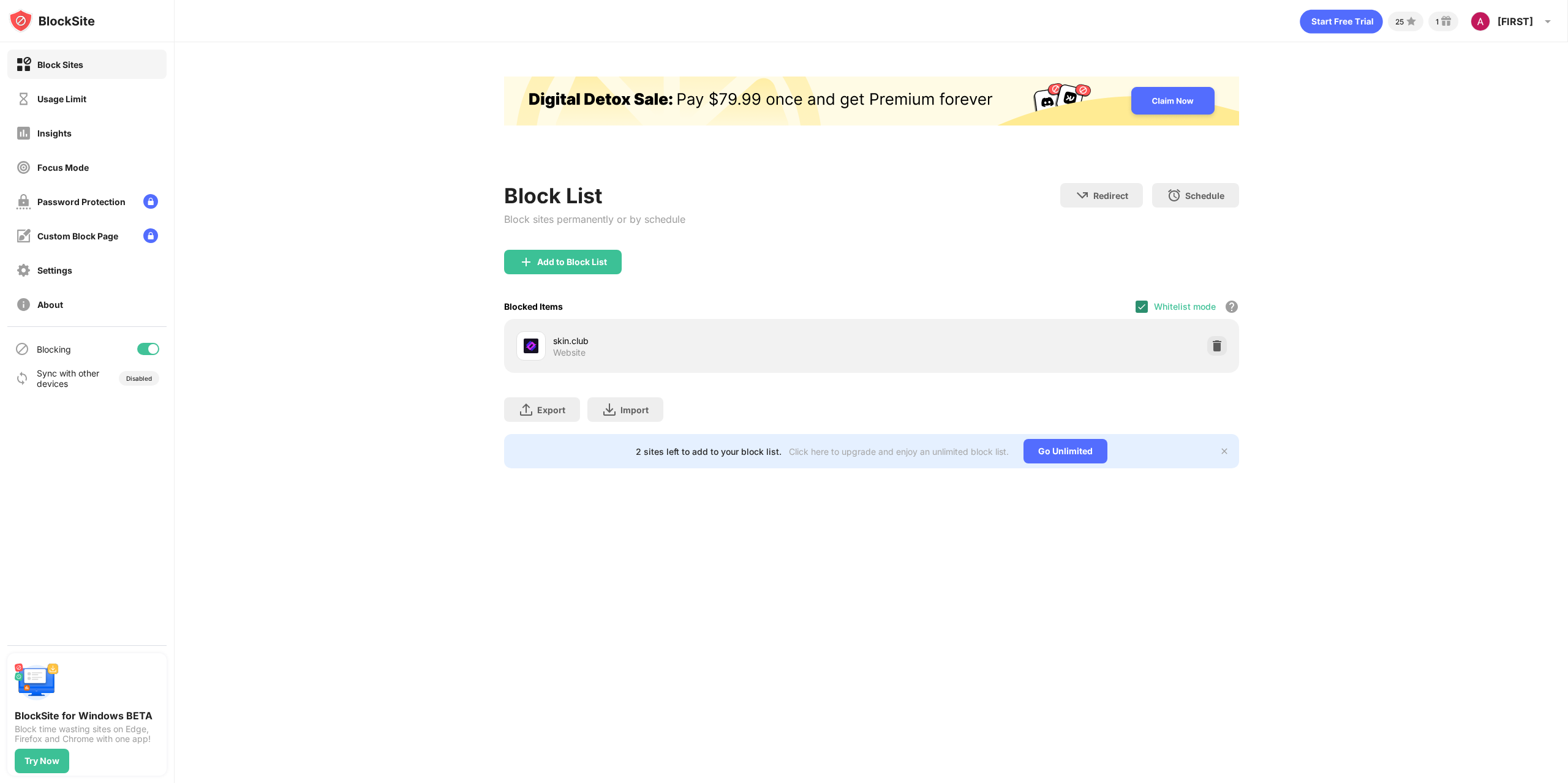 click at bounding box center (1142, 307) 